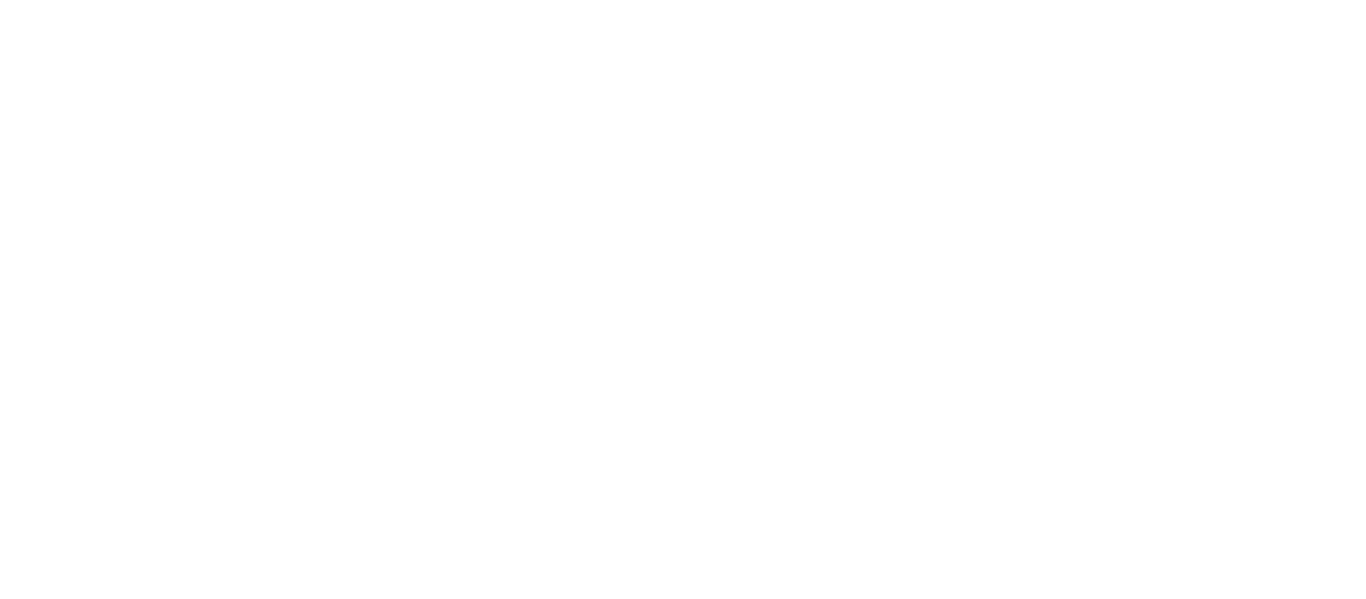 scroll, scrollTop: 0, scrollLeft: 0, axis: both 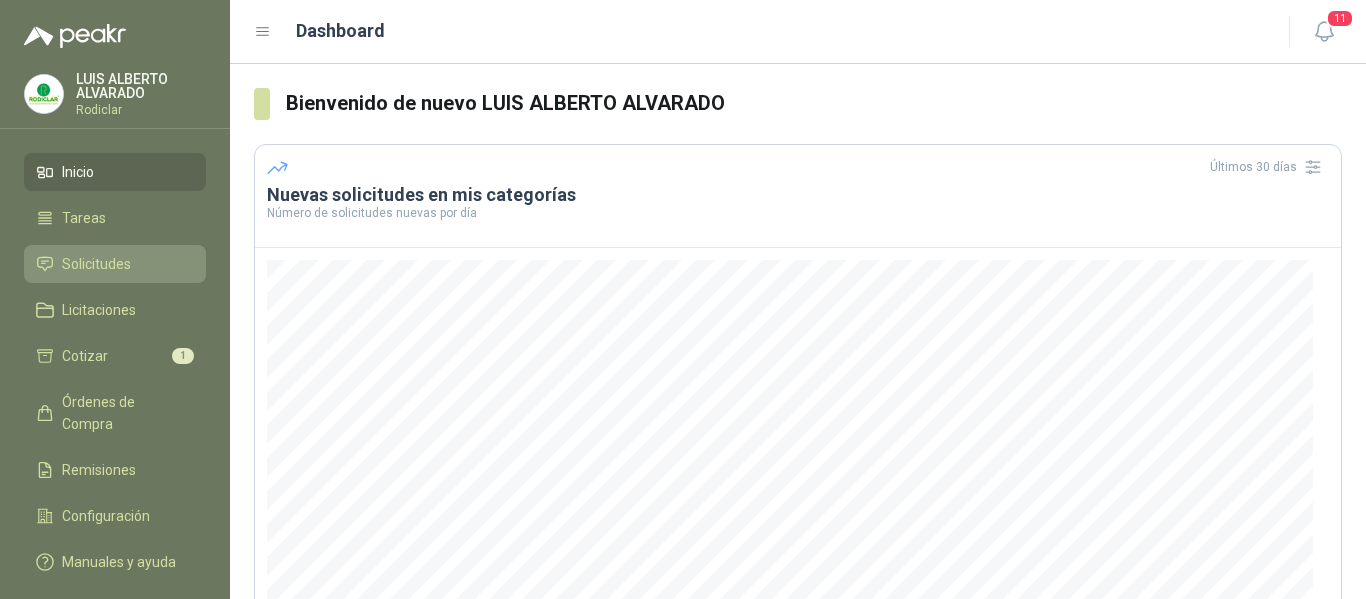 click on "Solicitudes" at bounding box center [96, 264] 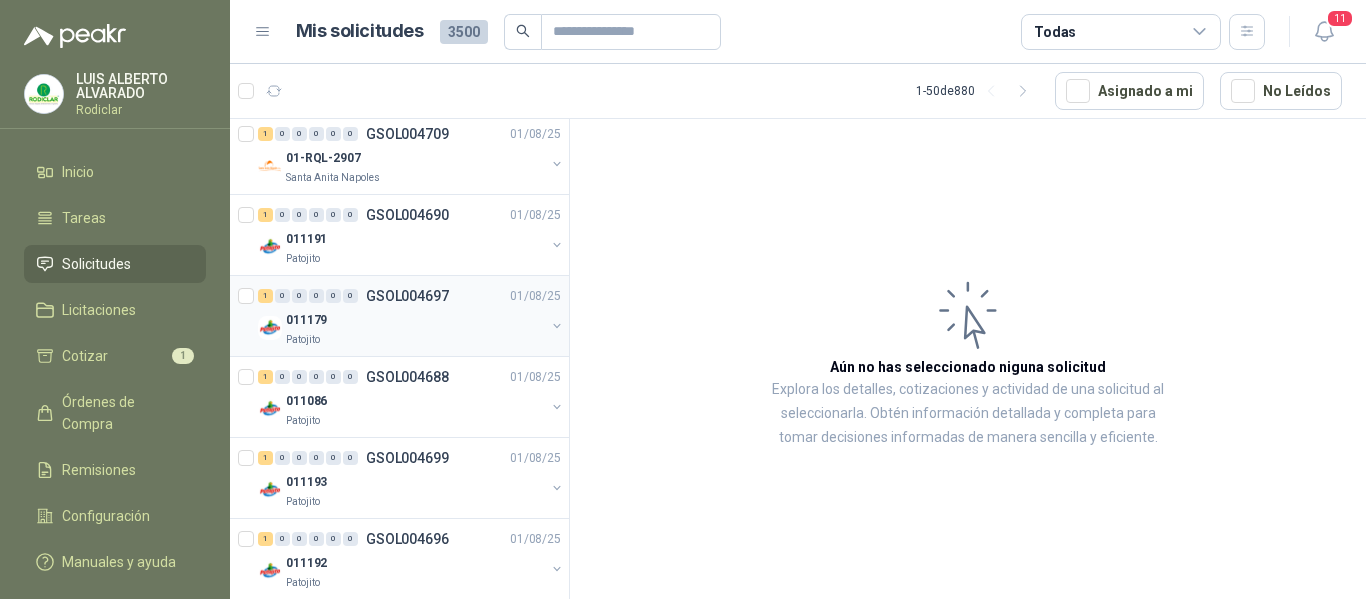 scroll, scrollTop: 400, scrollLeft: 0, axis: vertical 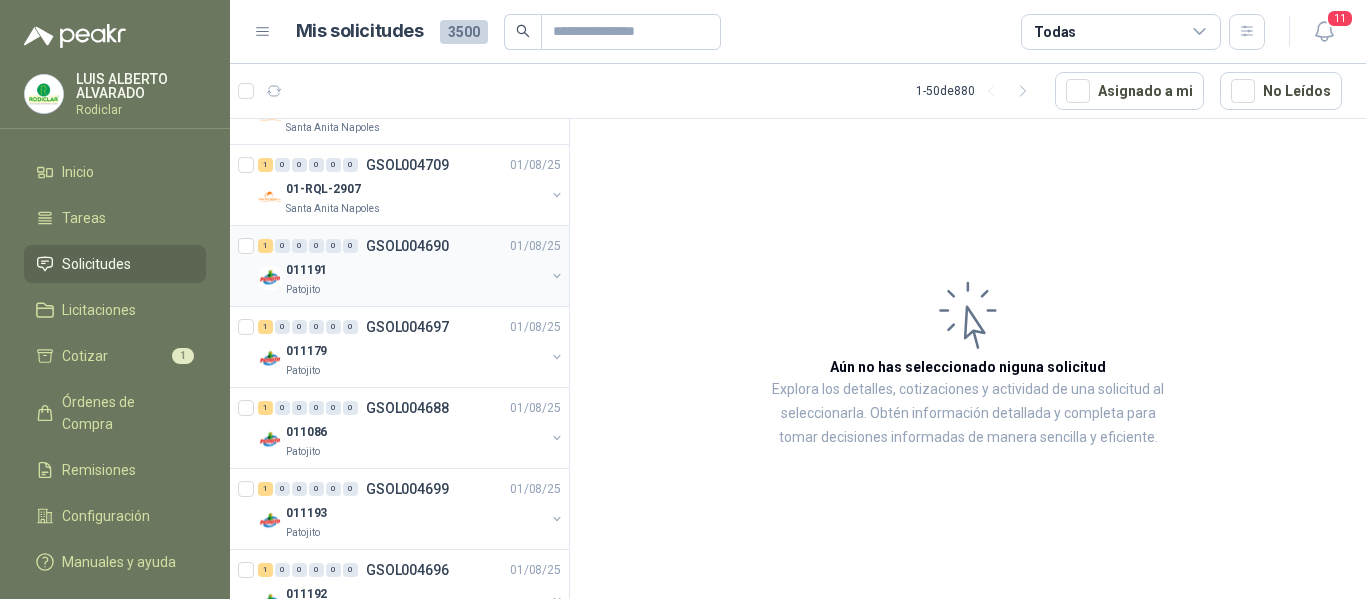 click on "Patojito" at bounding box center [415, 290] 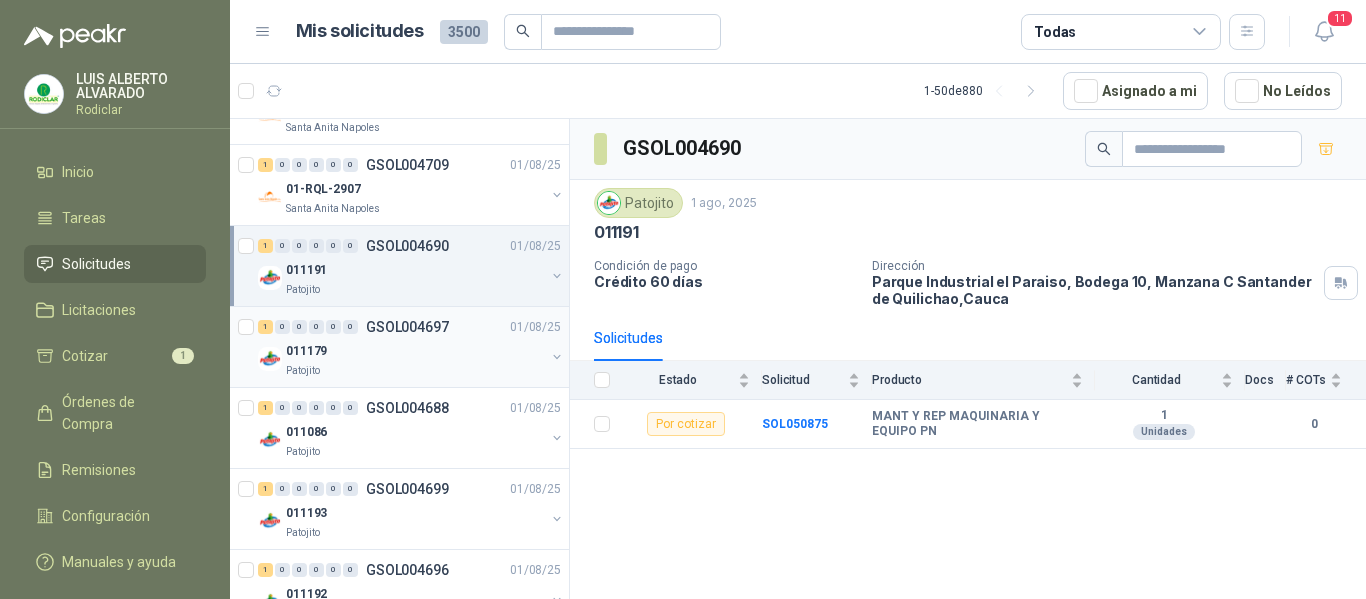 click on "Patojito" at bounding box center (415, 371) 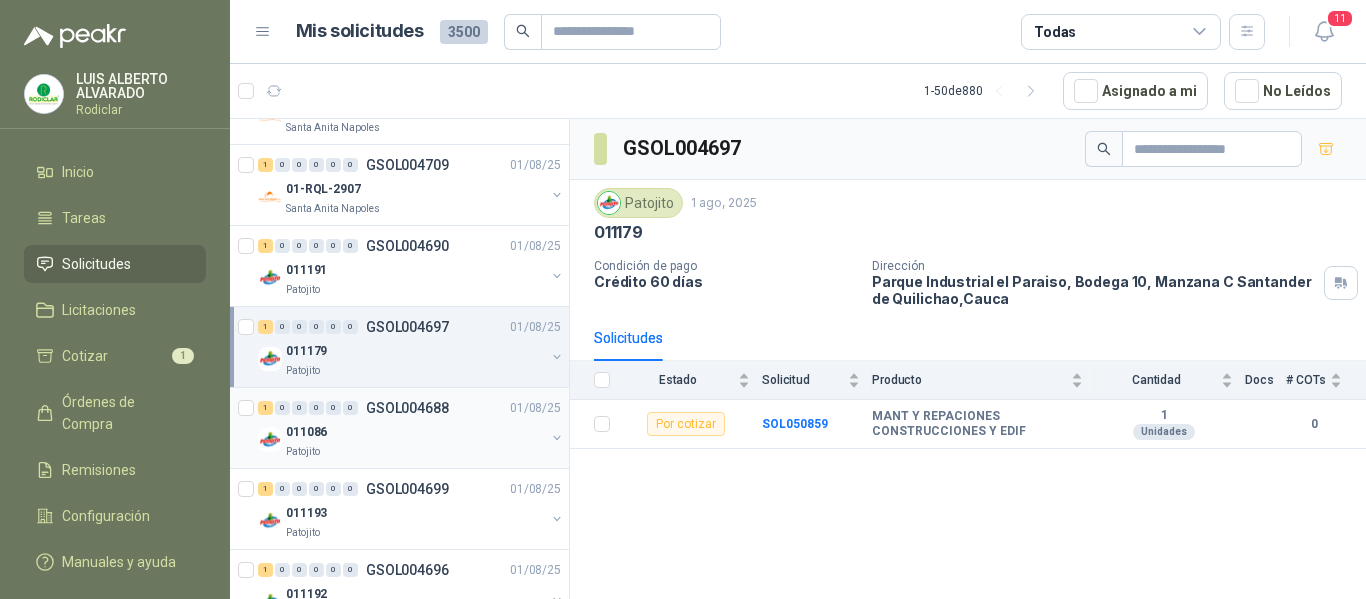 click on "011086" at bounding box center (415, 432) 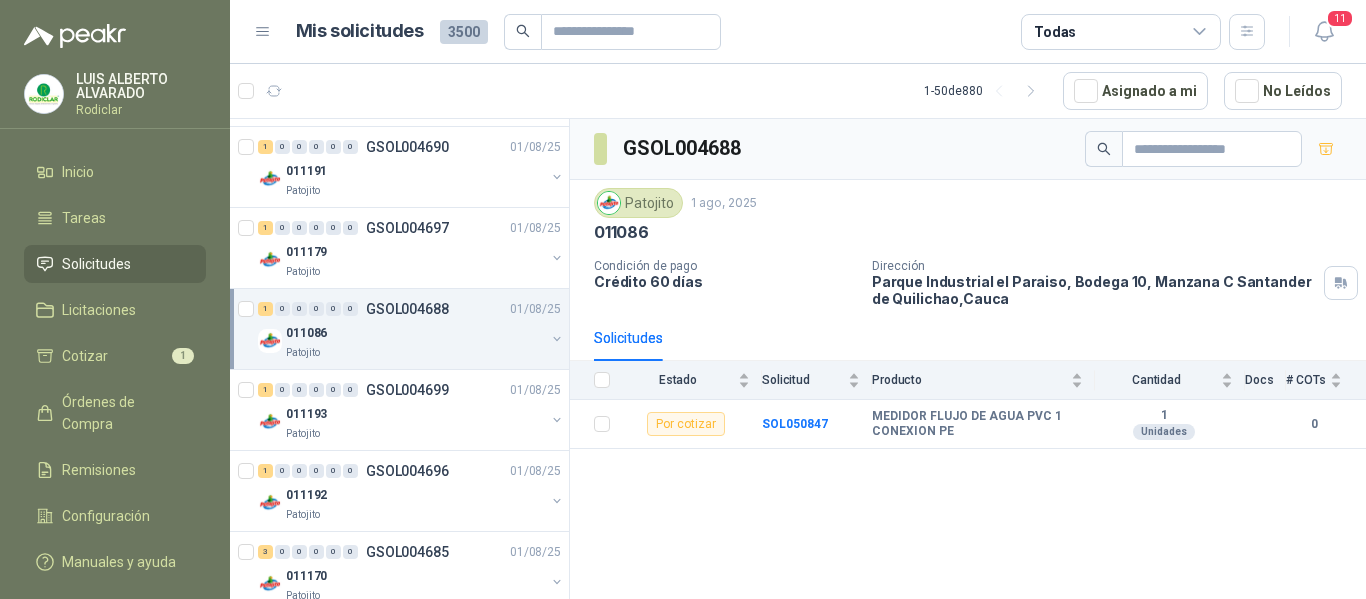scroll, scrollTop: 500, scrollLeft: 0, axis: vertical 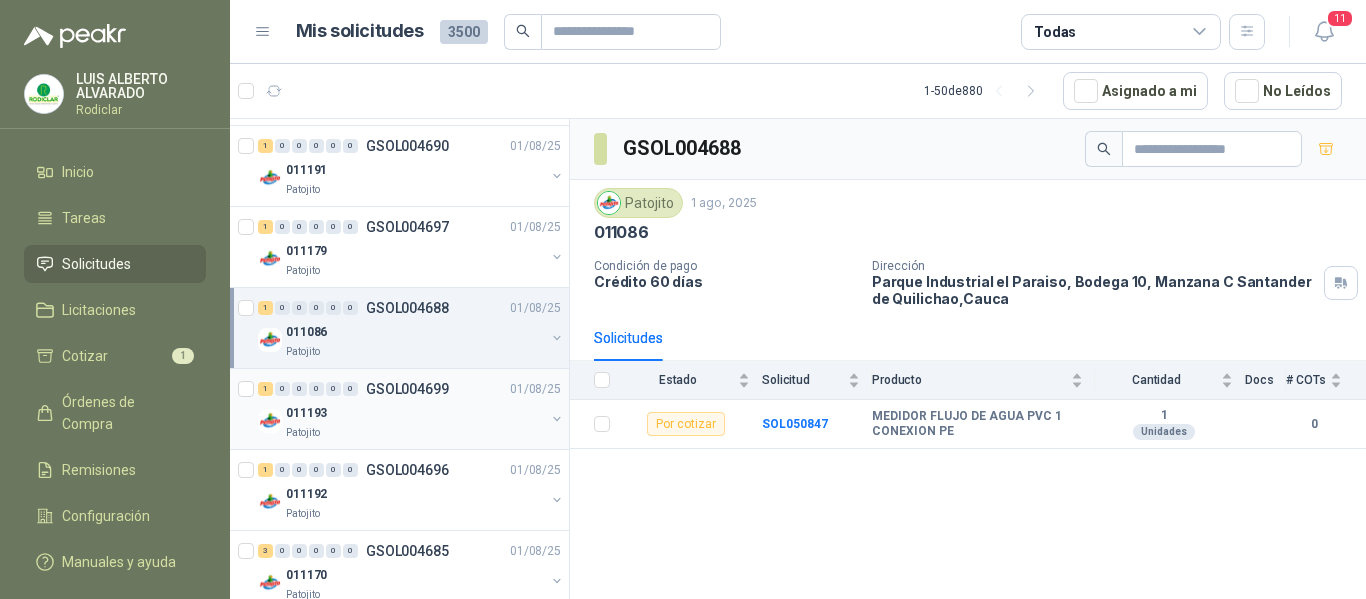 click on "Patojito" at bounding box center (415, 433) 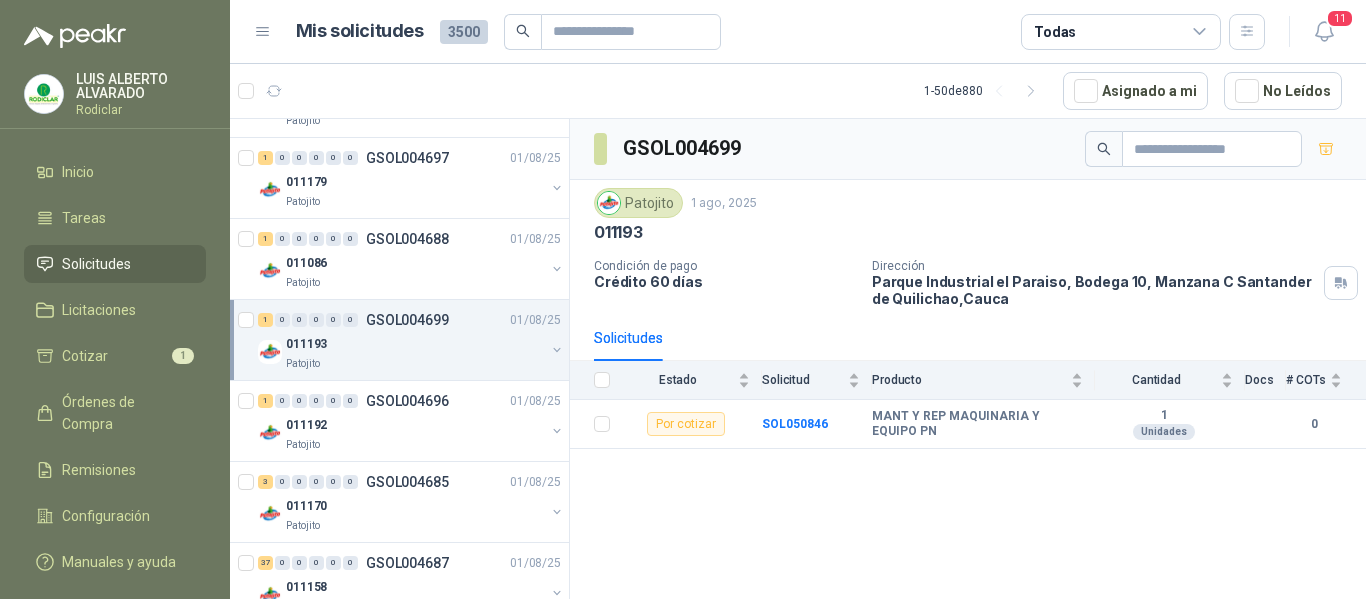 scroll, scrollTop: 600, scrollLeft: 0, axis: vertical 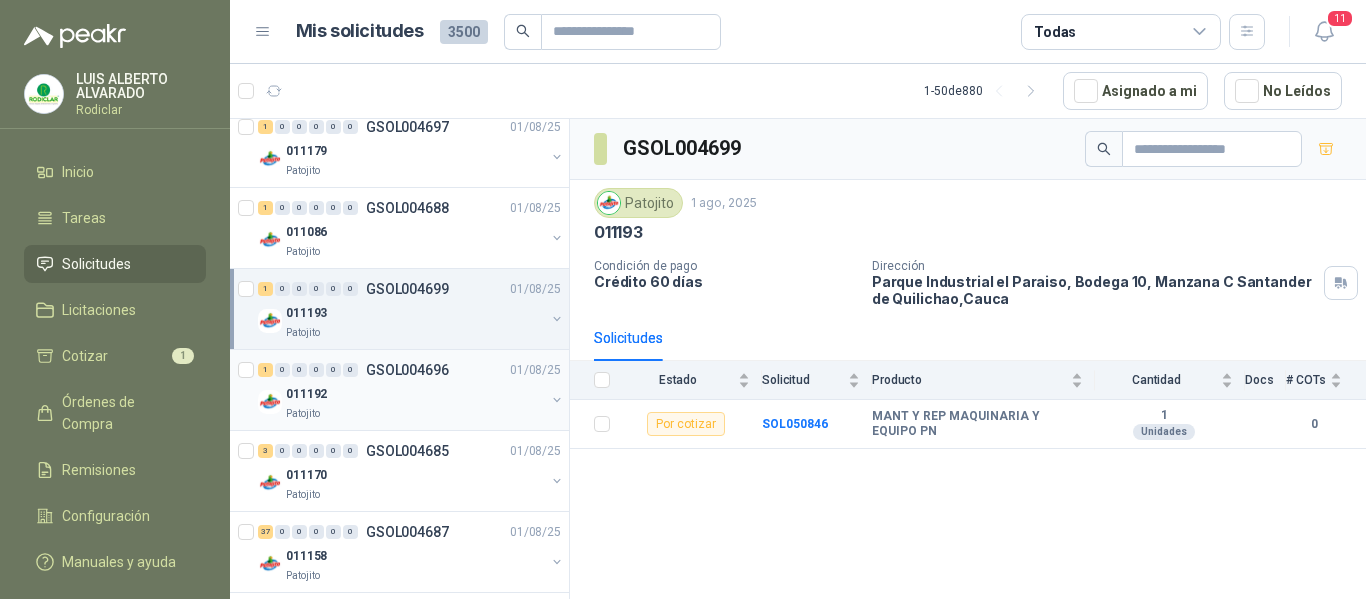 click on "Patojito" at bounding box center (415, 414) 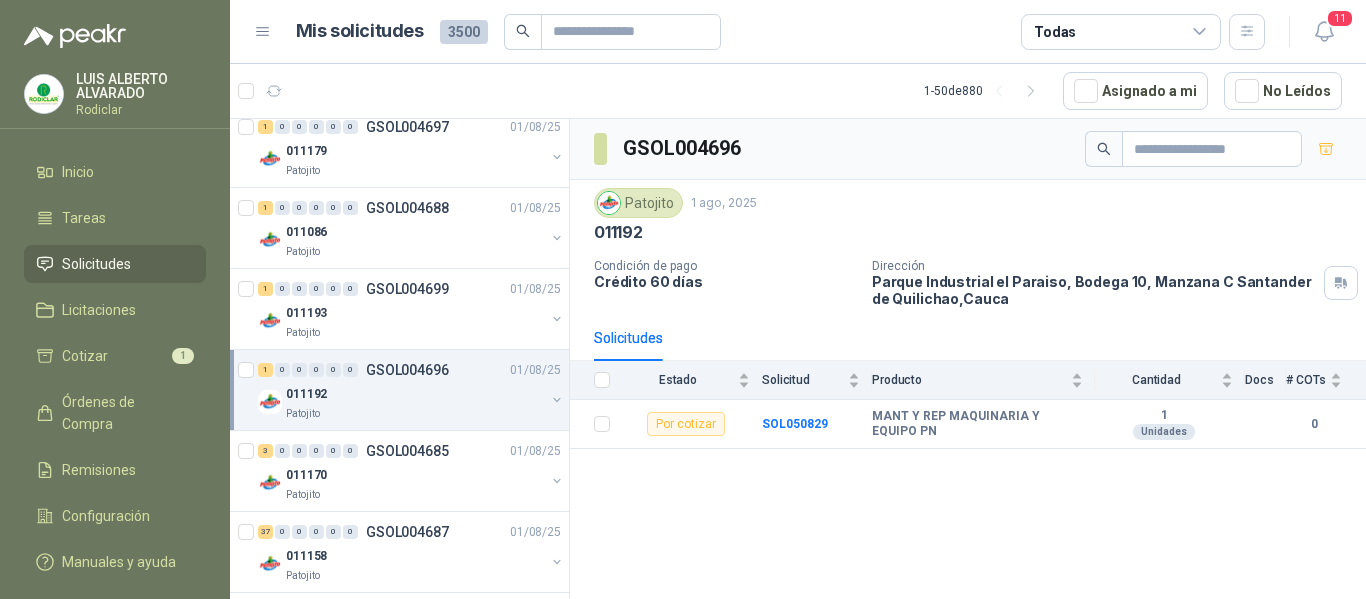 scroll, scrollTop: 700, scrollLeft: 0, axis: vertical 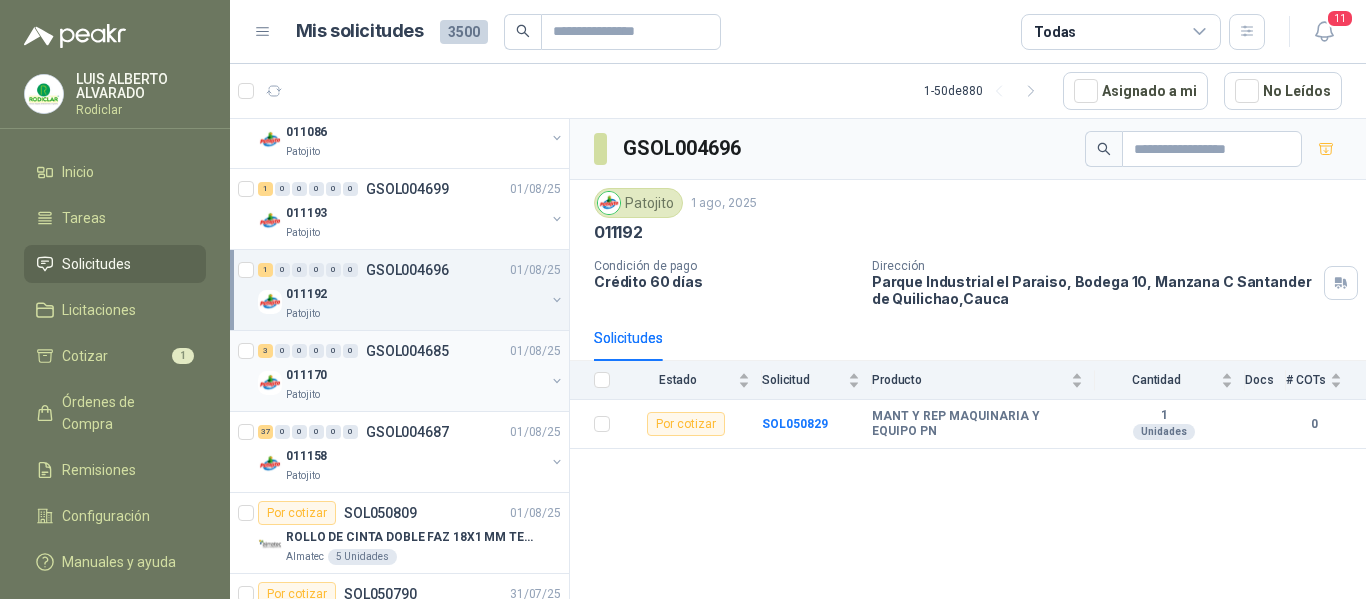 click on "Patojito" at bounding box center [415, 395] 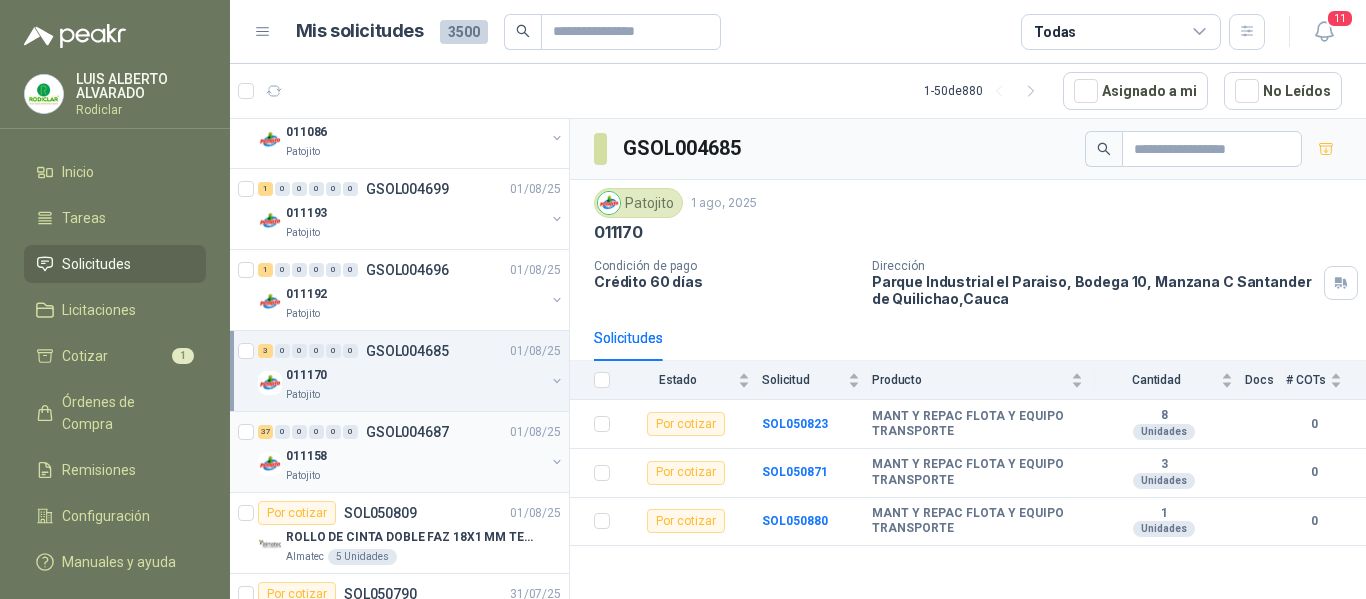 click on "011158" at bounding box center [415, 456] 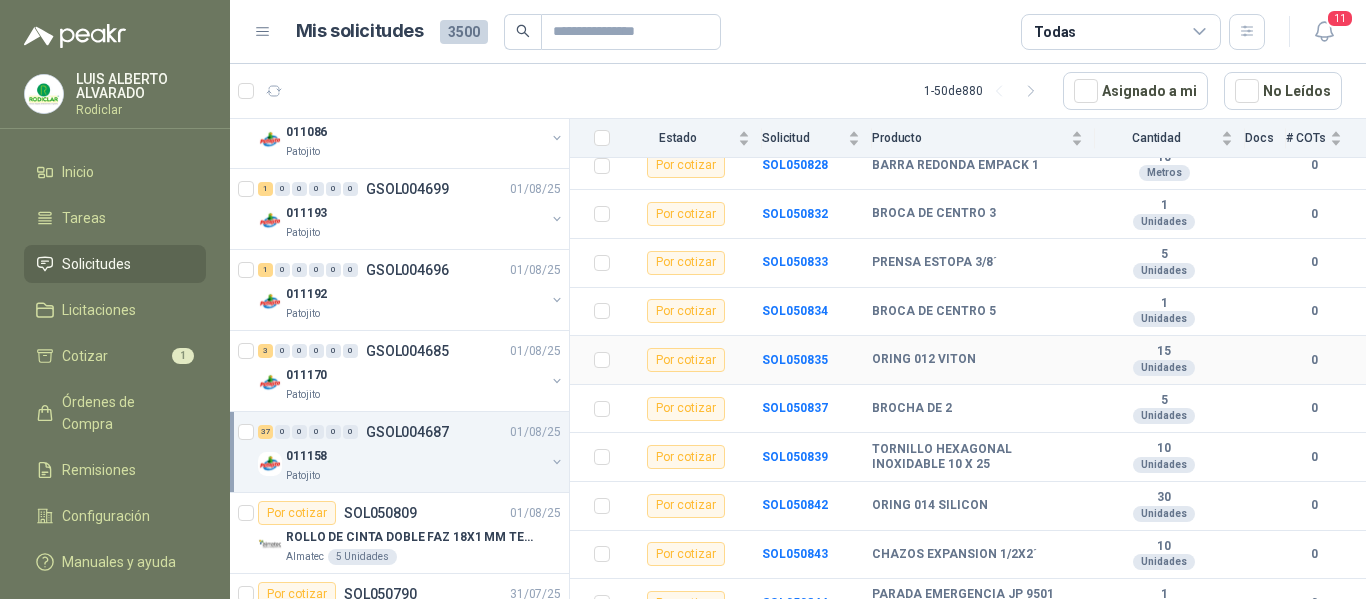 scroll, scrollTop: 600, scrollLeft: 0, axis: vertical 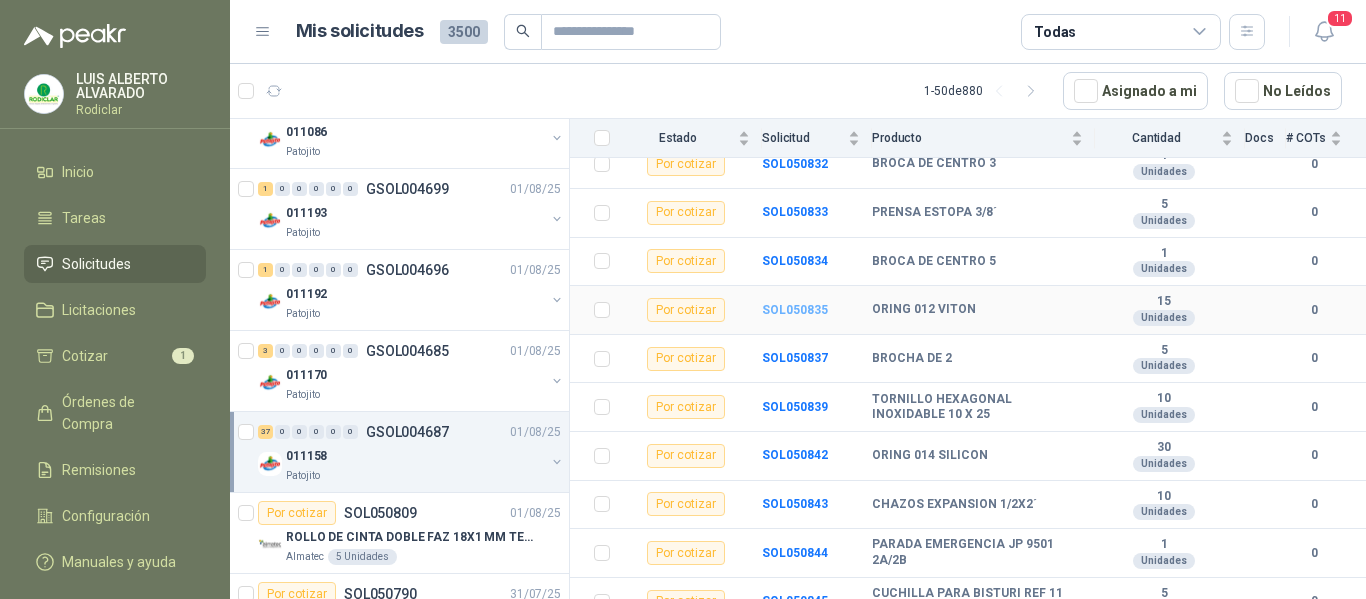 click on "SOL050835" at bounding box center (795, 310) 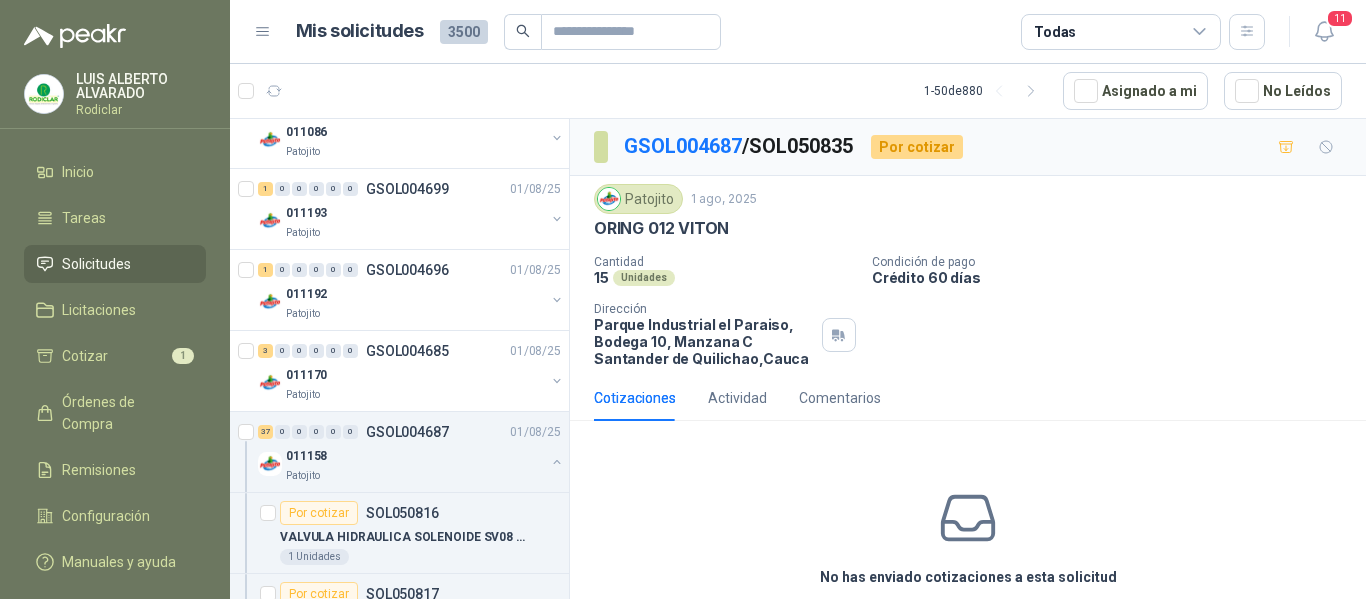 scroll, scrollTop: 87, scrollLeft: 0, axis: vertical 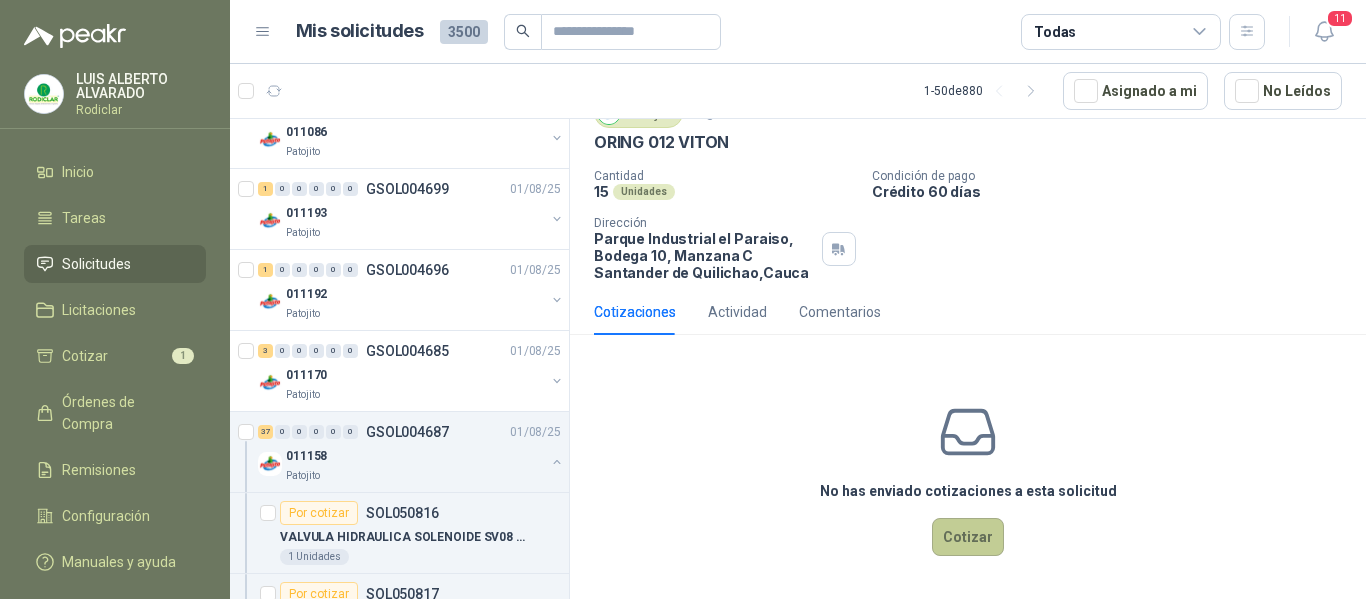 click on "Cotizar" at bounding box center [968, 537] 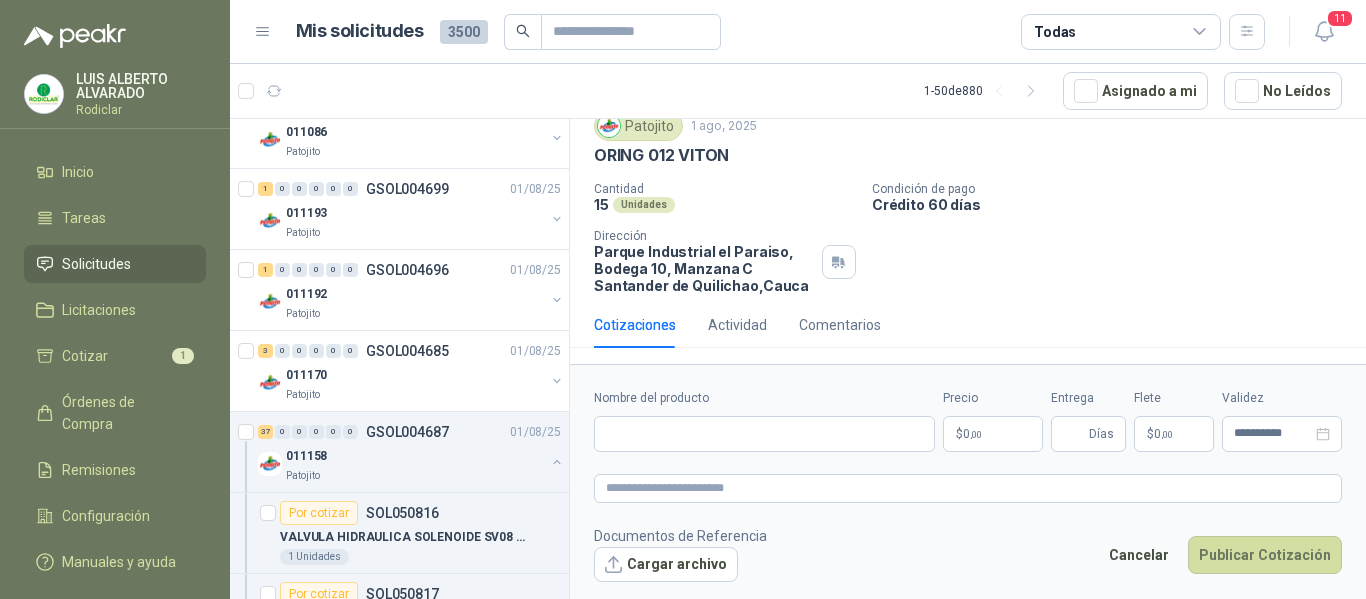type 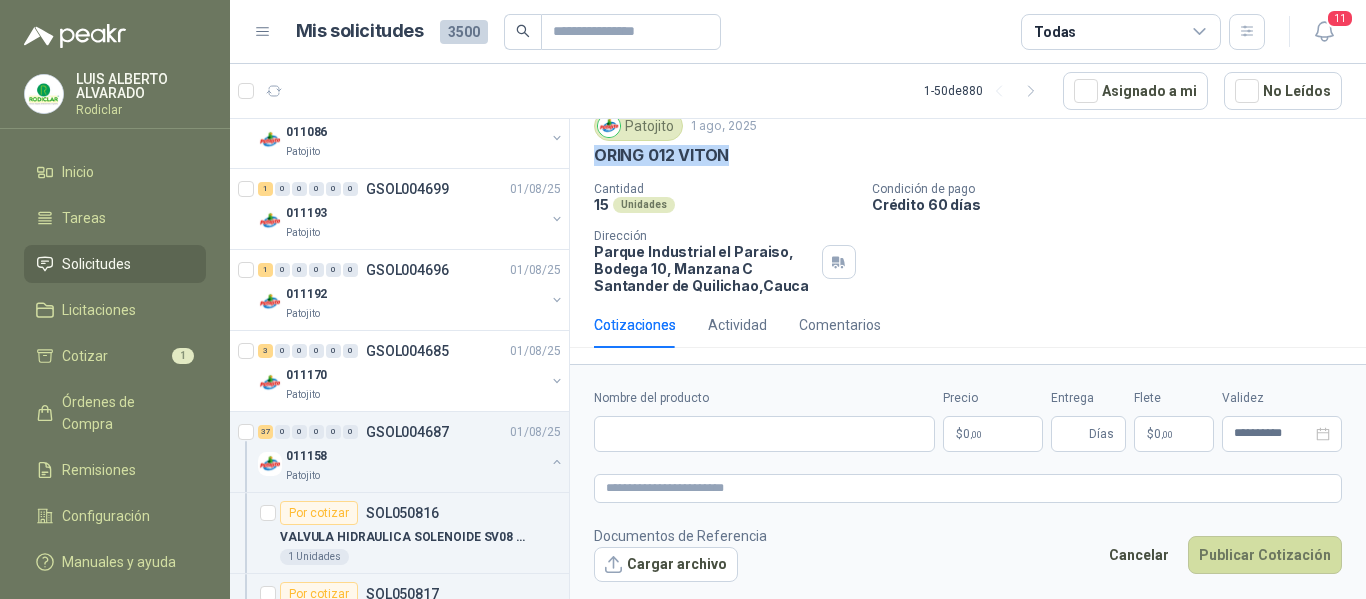 drag, startPoint x: 594, startPoint y: 154, endPoint x: 731, endPoint y: 157, distance: 137.03284 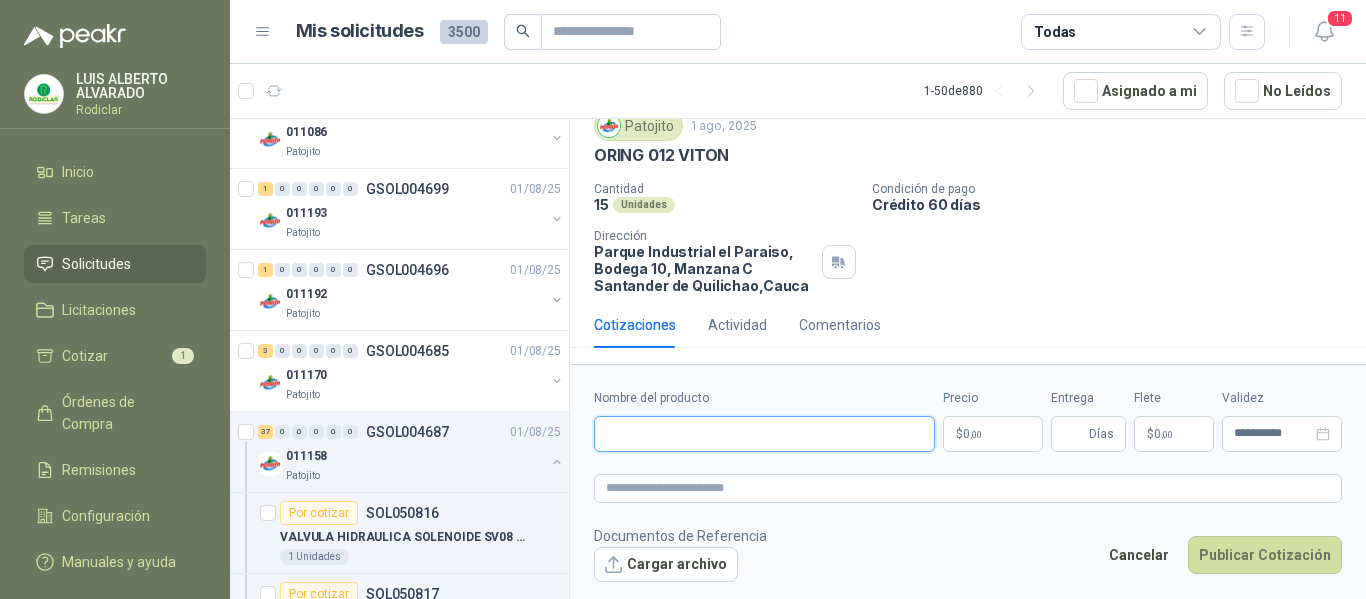 click on "Nombre del producto" at bounding box center (764, 434) 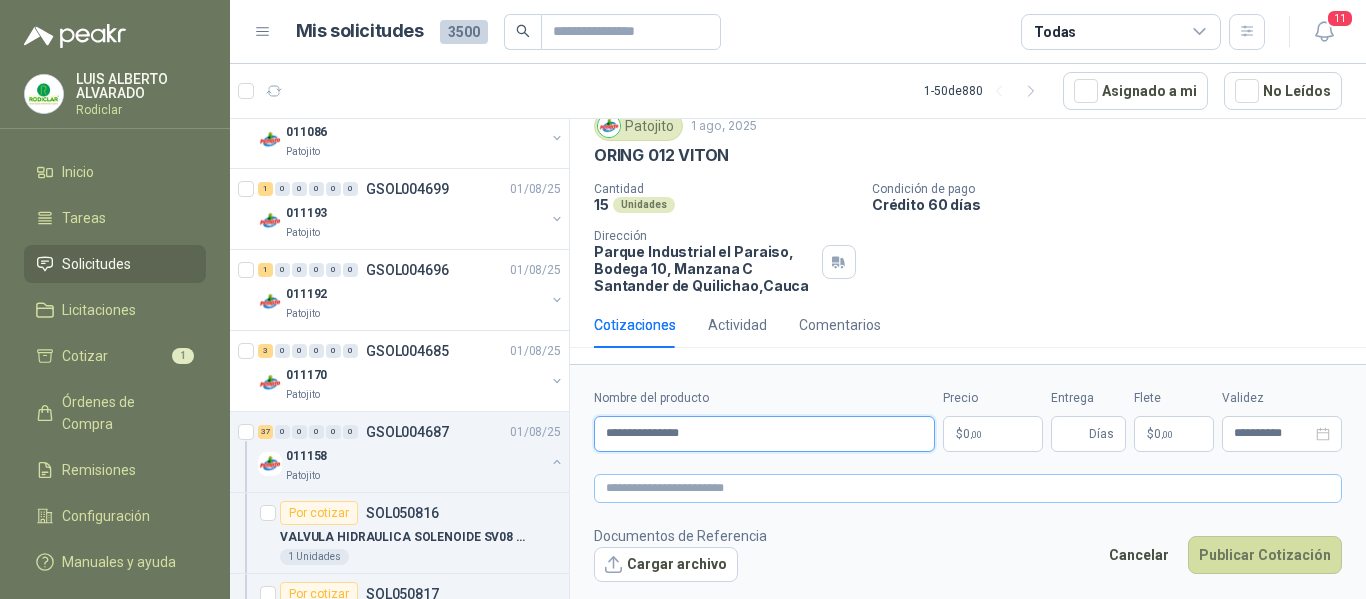type on "**********" 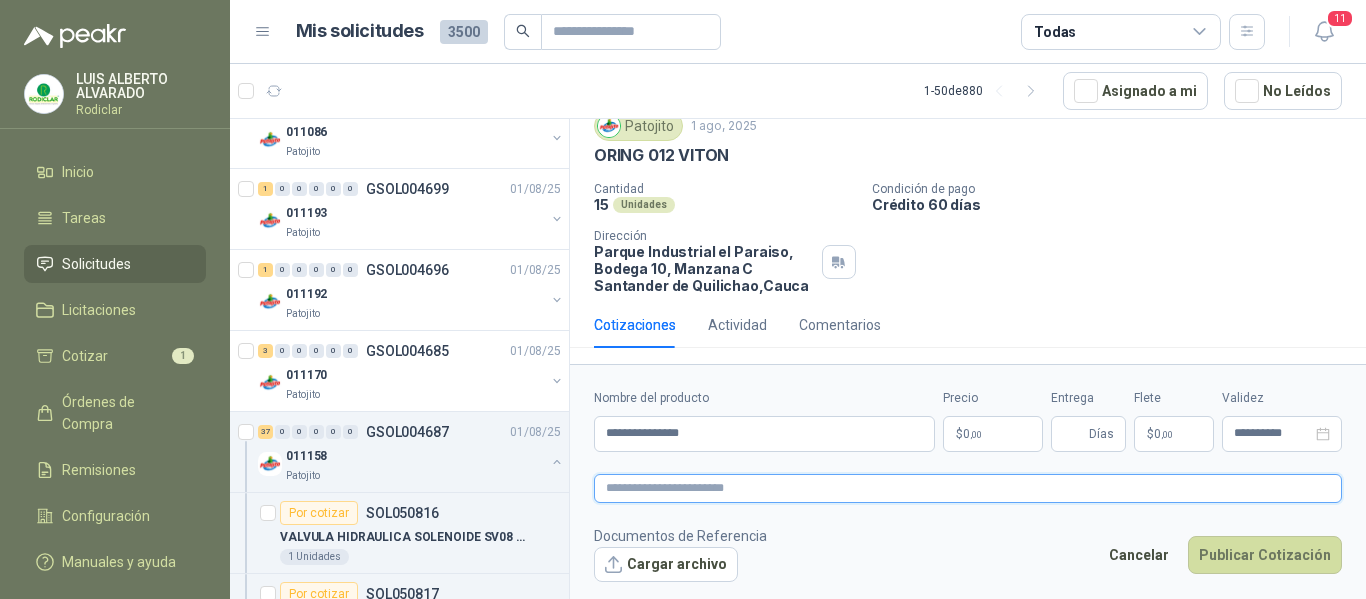 click at bounding box center [968, 488] 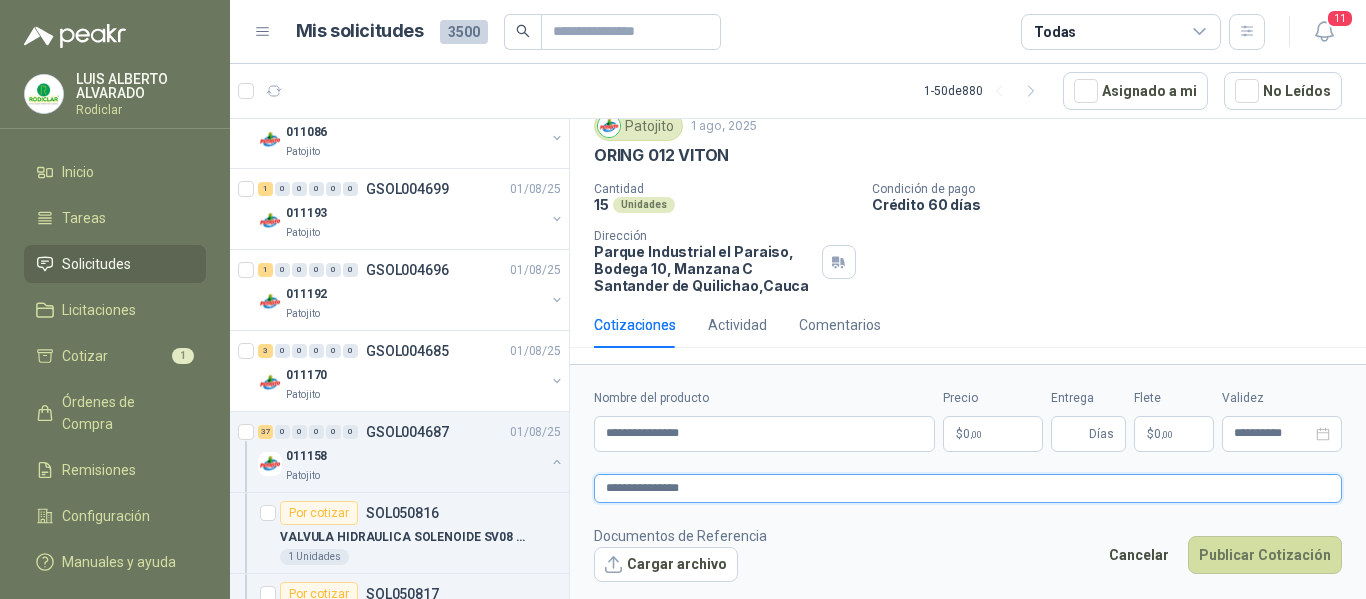 type on "**********" 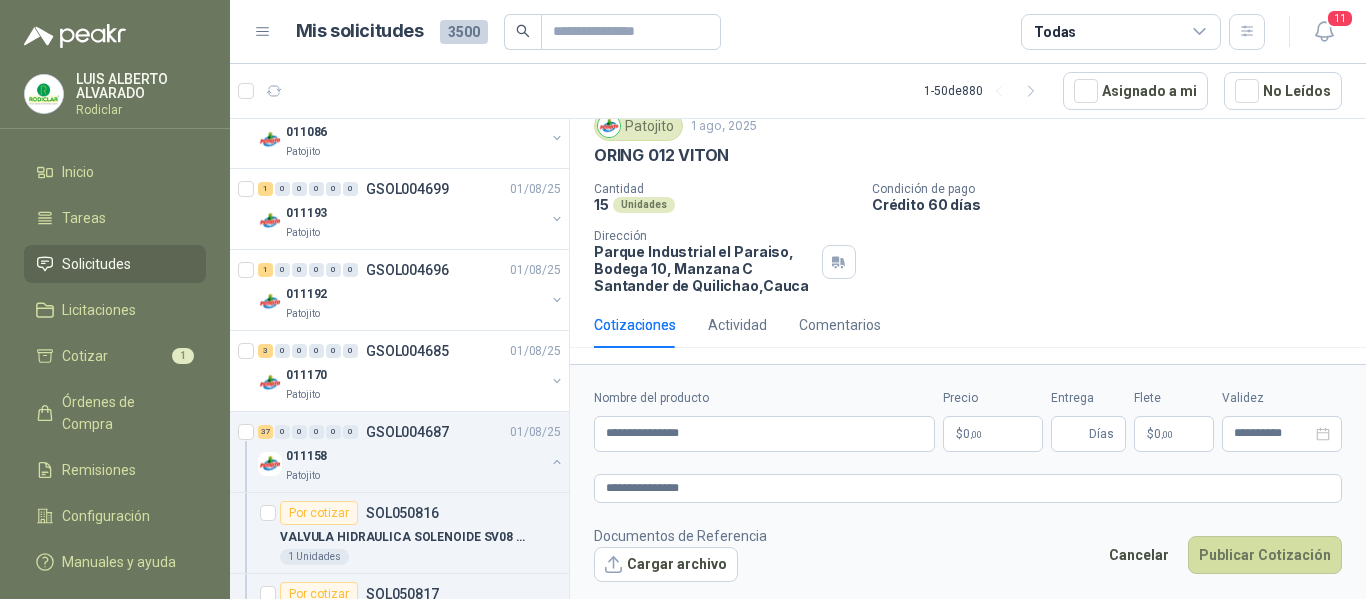 click on "$  0 ,00" at bounding box center [993, 434] 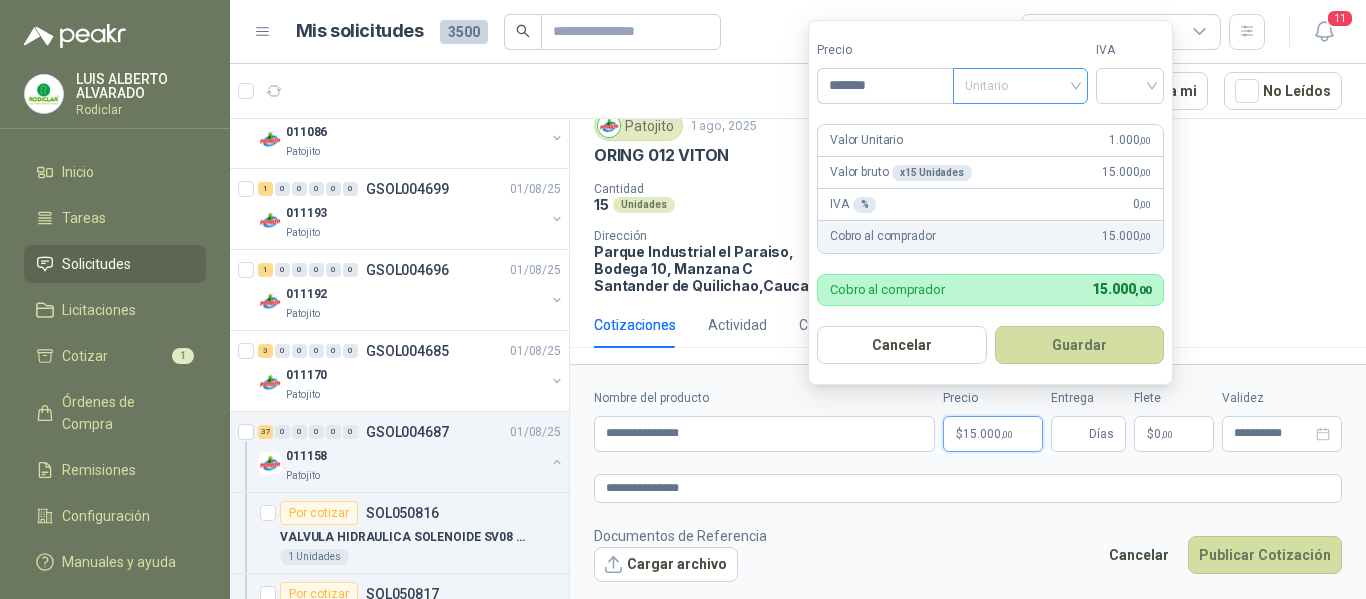 click on "Unitario" at bounding box center (1020, 86) 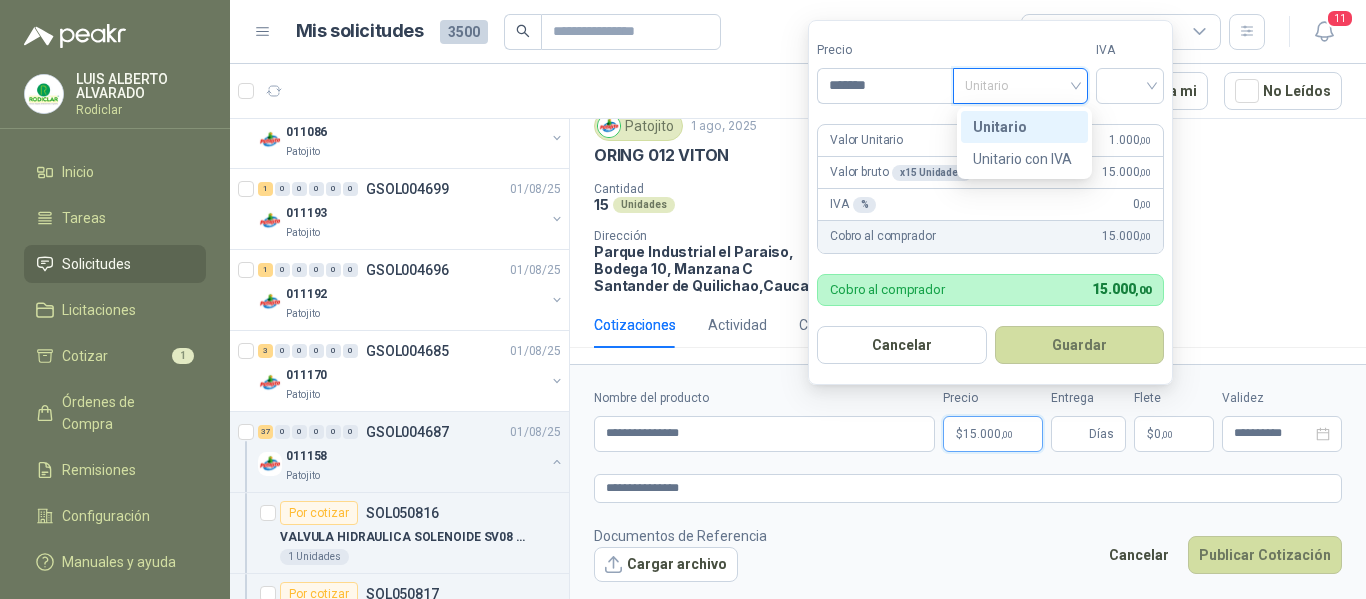 click on "Unitario" at bounding box center [1024, 127] 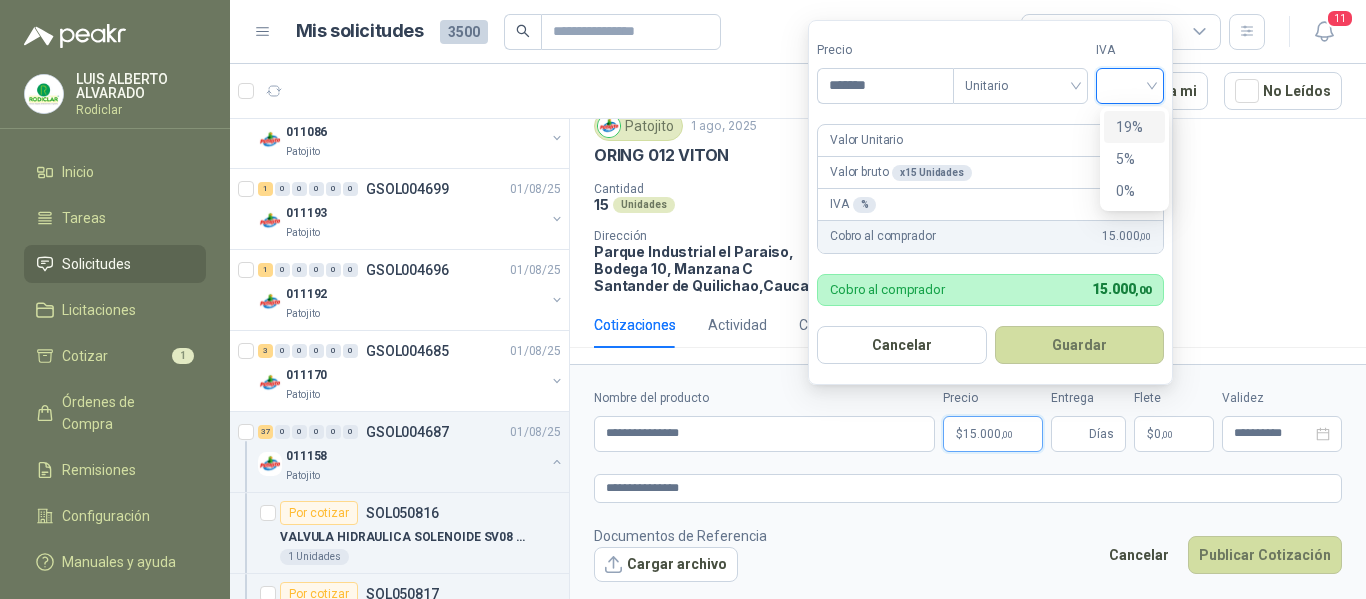 click at bounding box center (1130, 84) 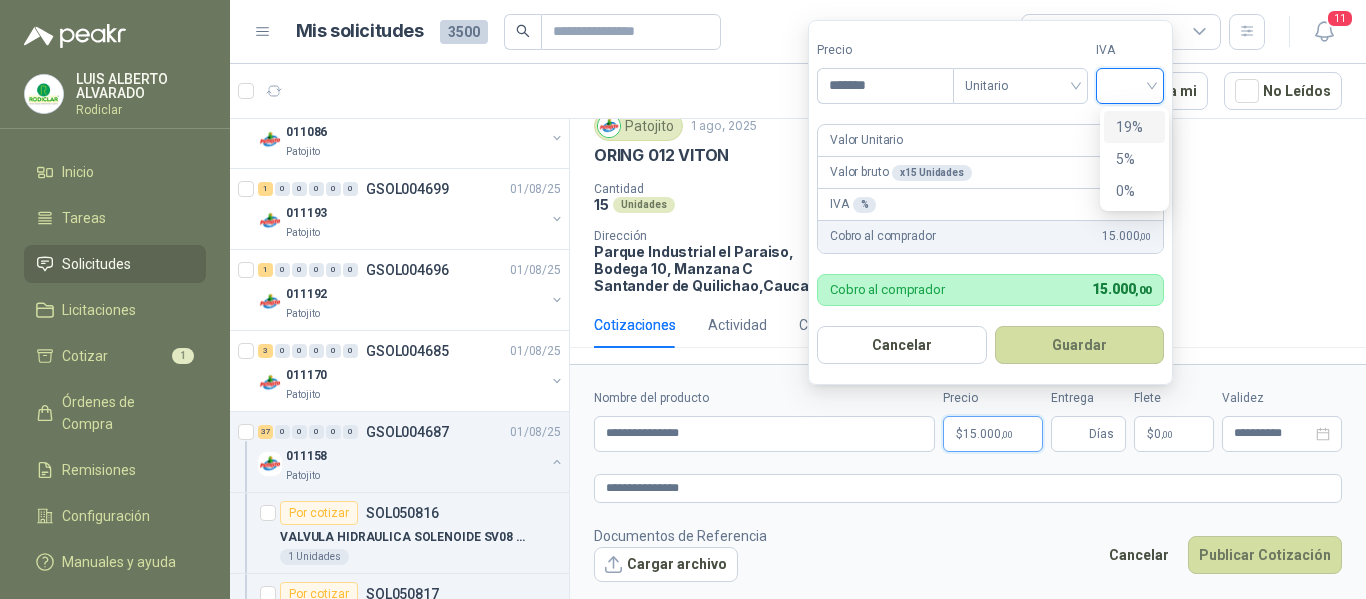 click on "19%" at bounding box center (1134, 127) 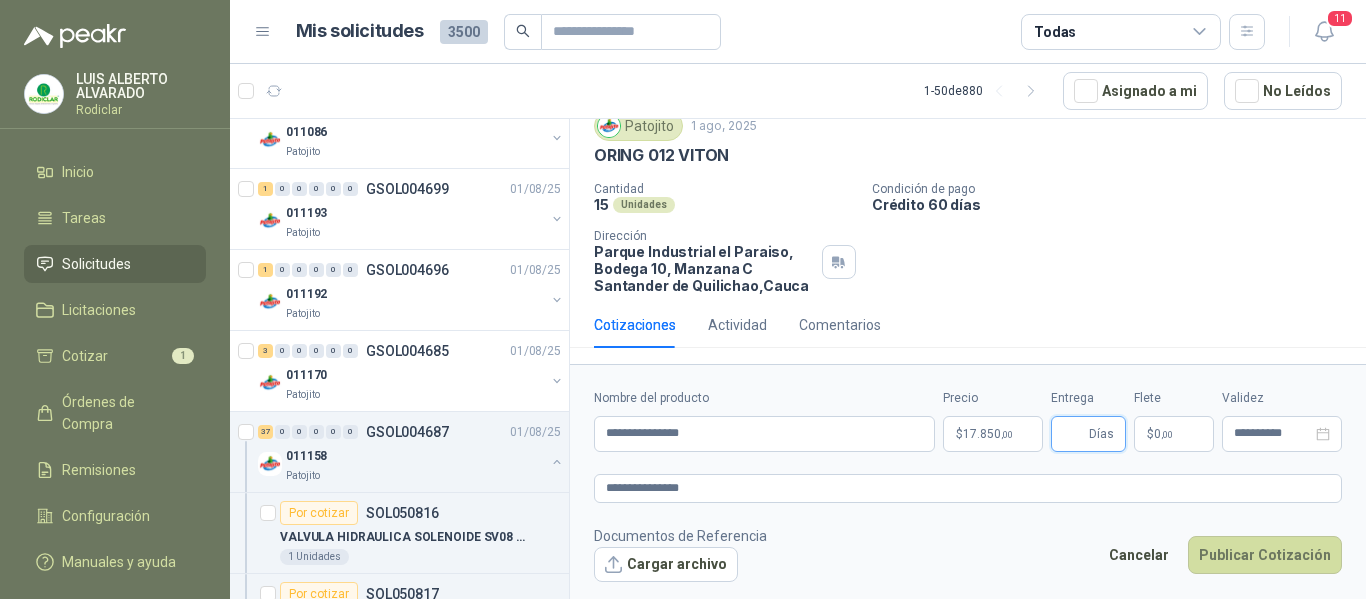 click on "Entrega" at bounding box center [1074, 434] 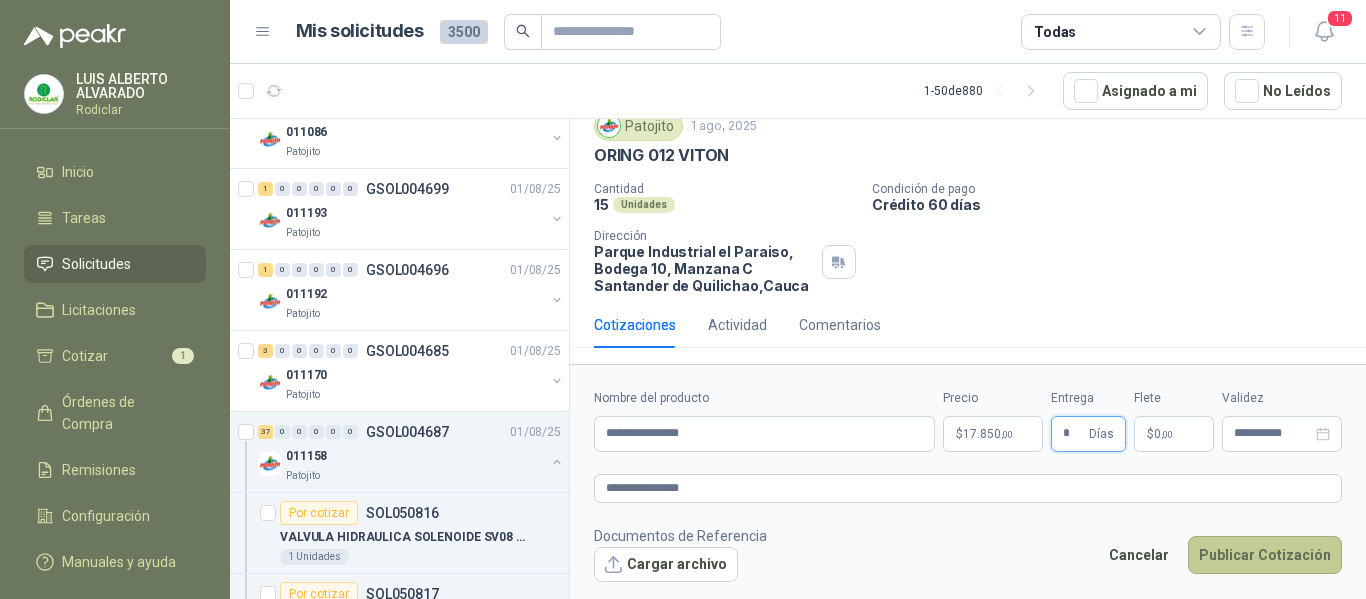 type on "*" 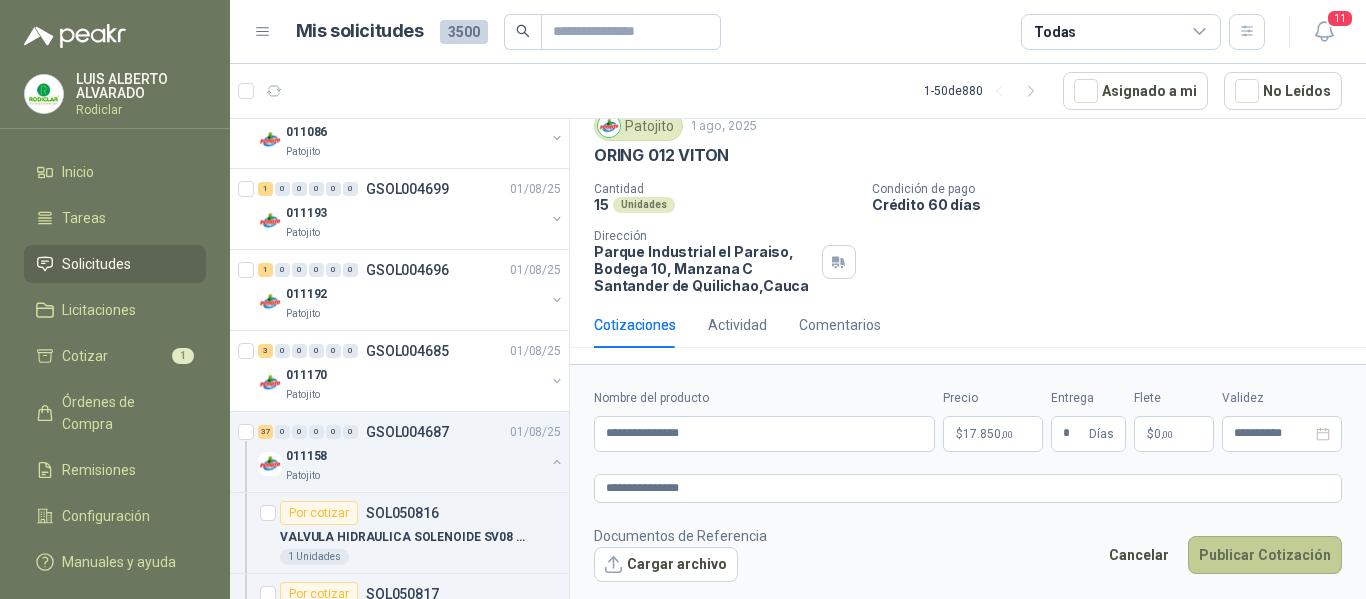 click on "Publicar Cotización" at bounding box center [1265, 555] 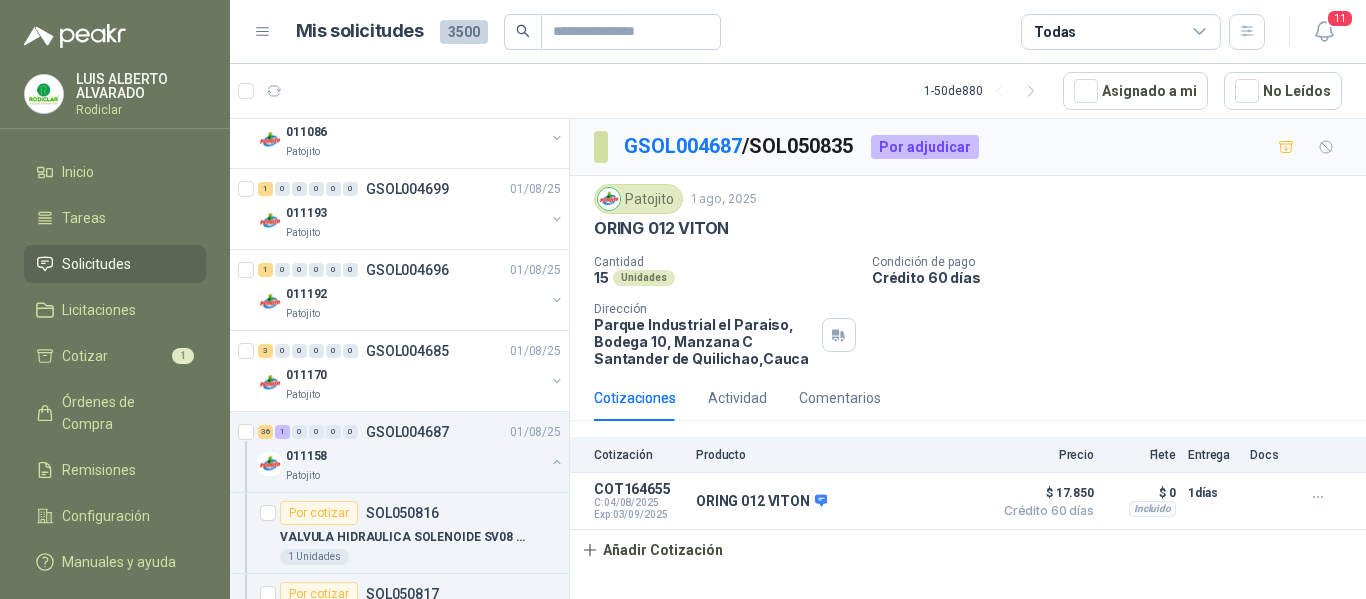 scroll, scrollTop: 0, scrollLeft: 0, axis: both 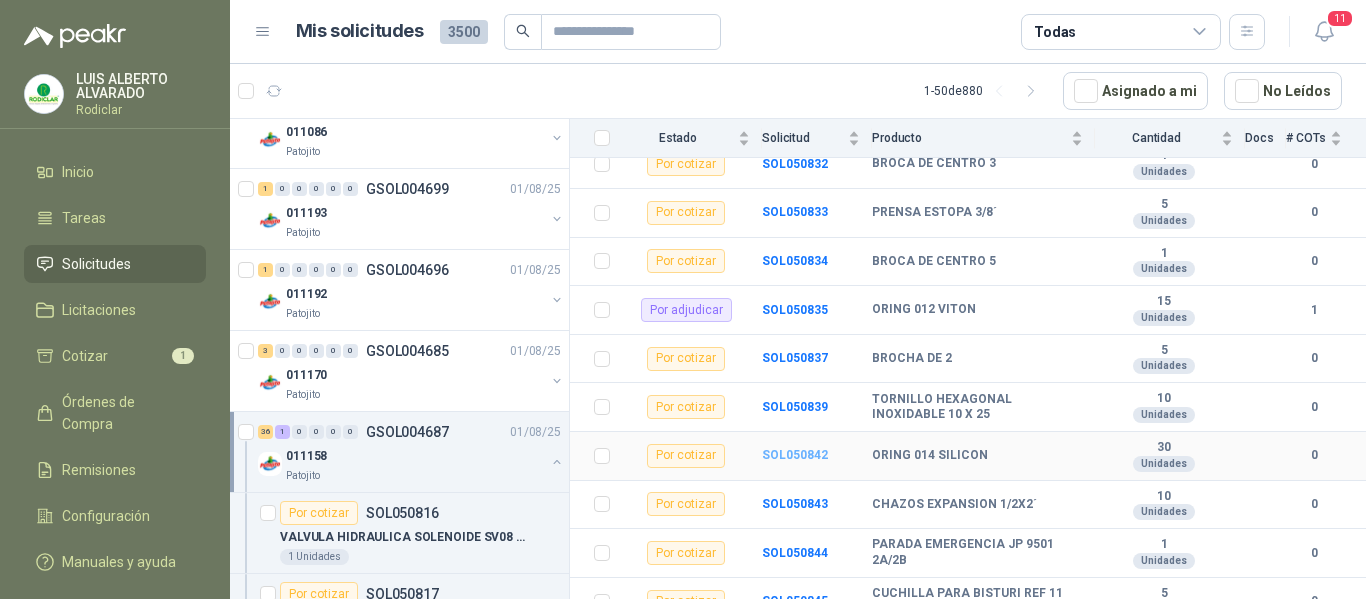 click on "SOL050842" at bounding box center [795, 455] 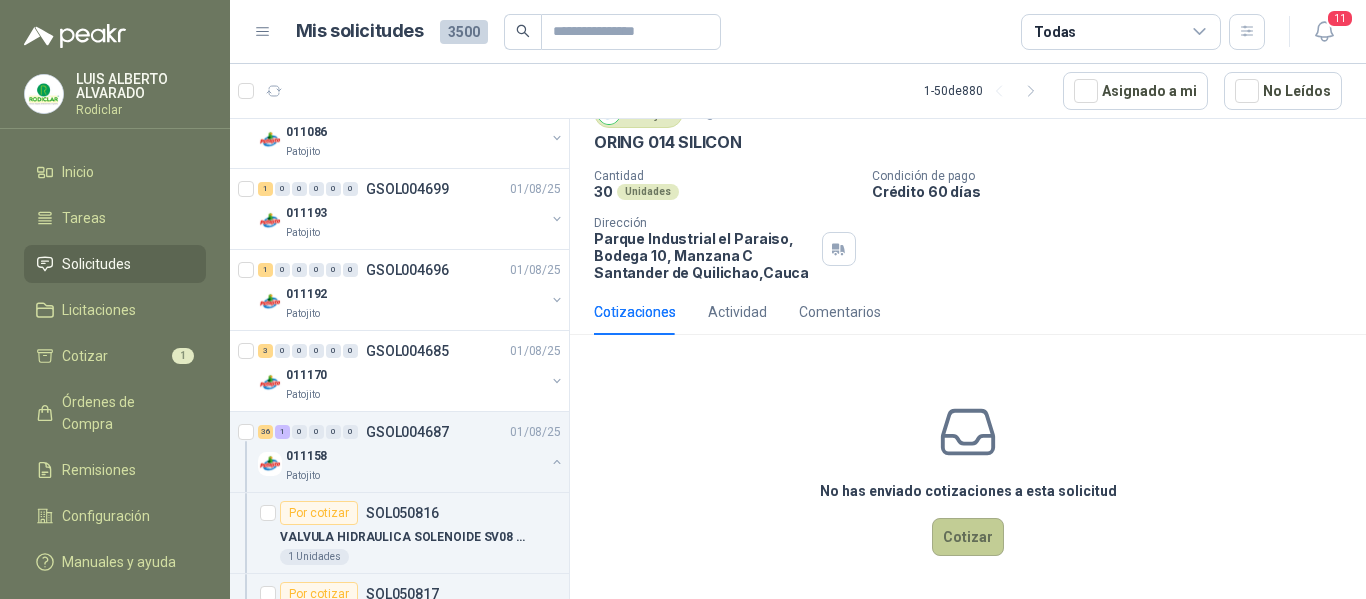 click on "Cotizar" at bounding box center [968, 537] 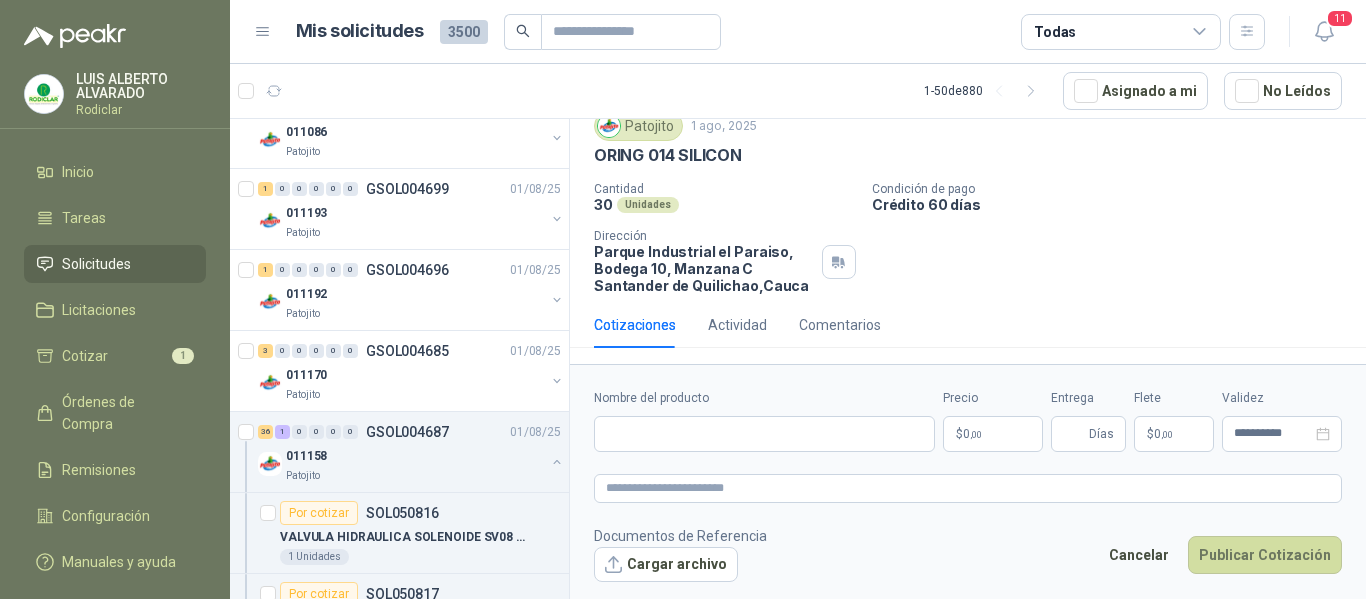 type 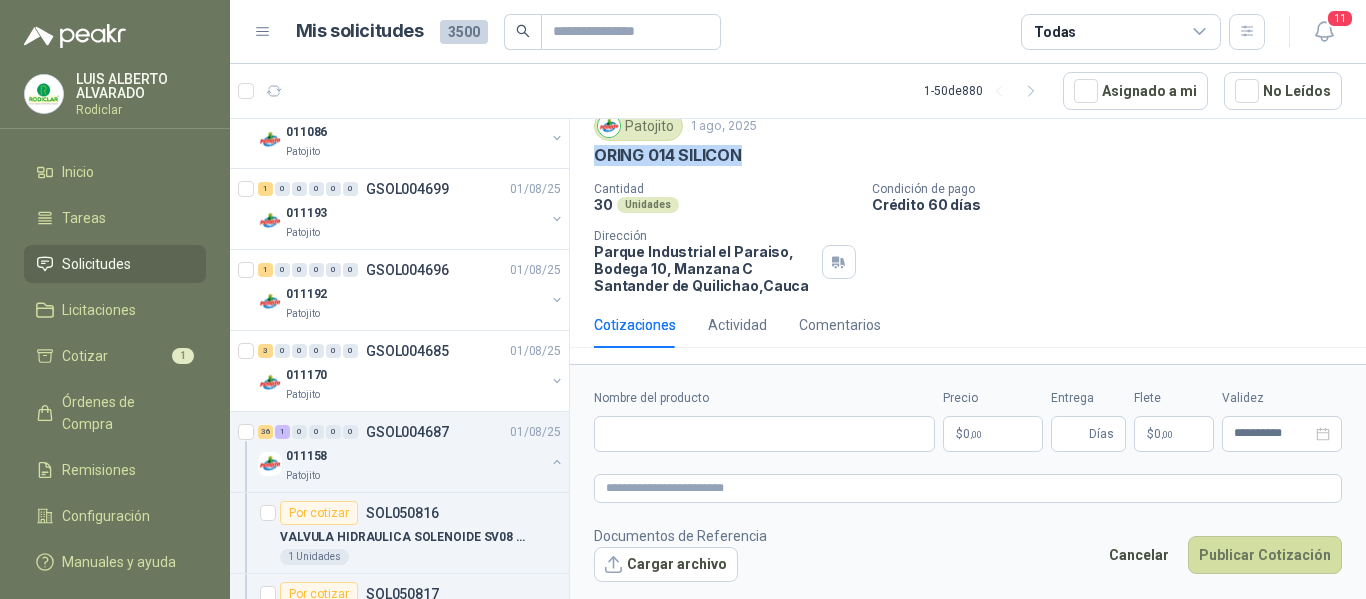 drag, startPoint x: 597, startPoint y: 154, endPoint x: 747, endPoint y: 169, distance: 150.74814 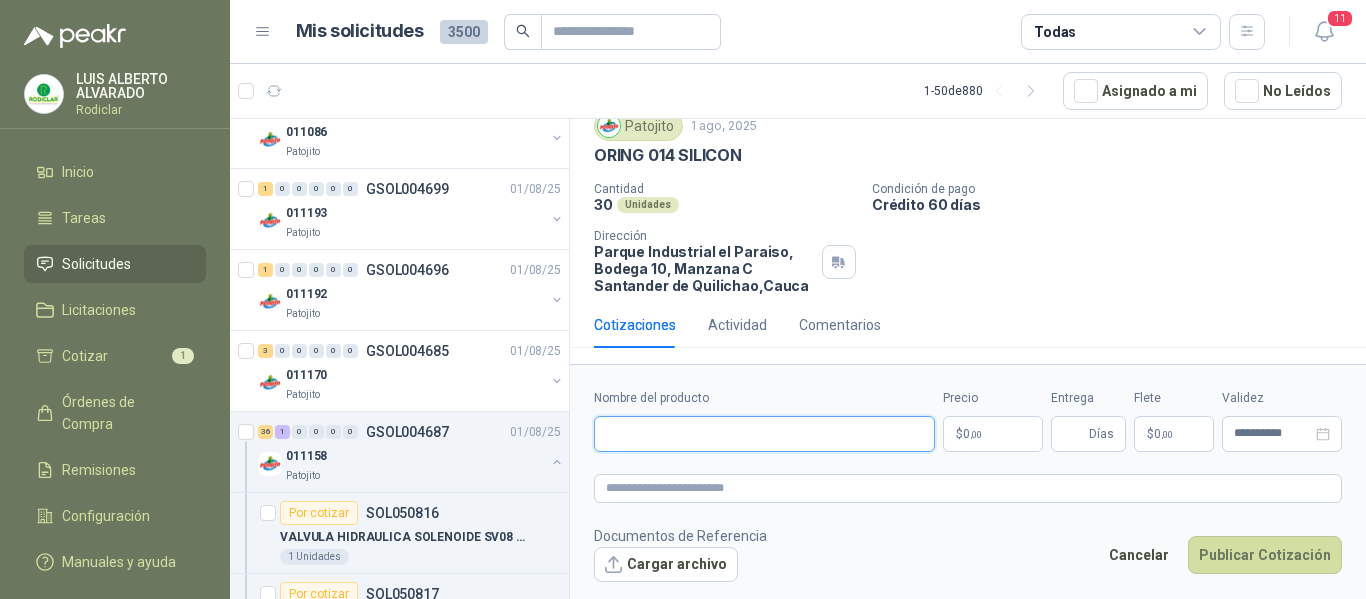 click on "Nombre del producto" at bounding box center [764, 434] 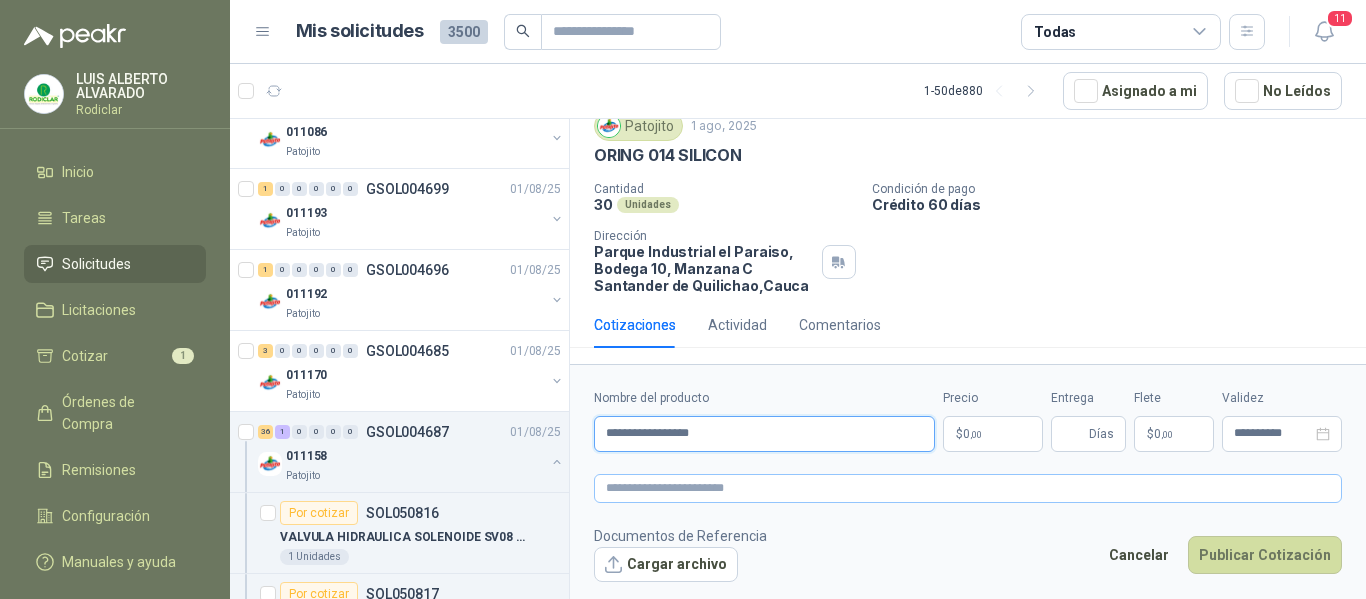 type on "**********" 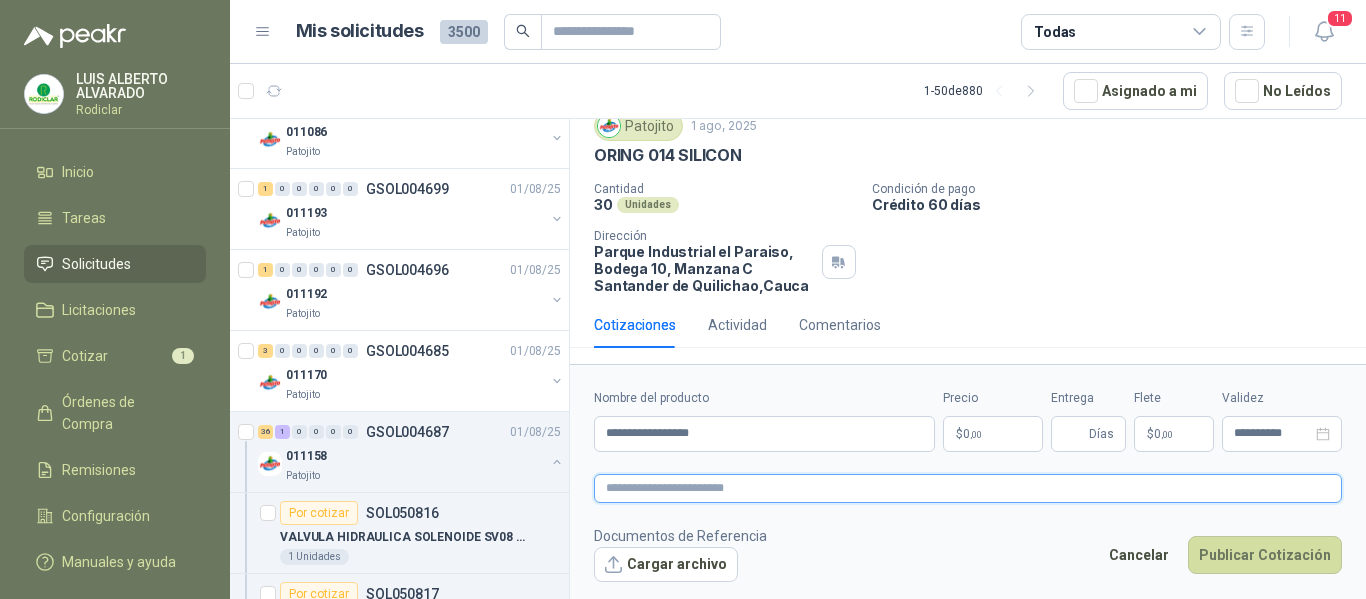 click at bounding box center (968, 488) 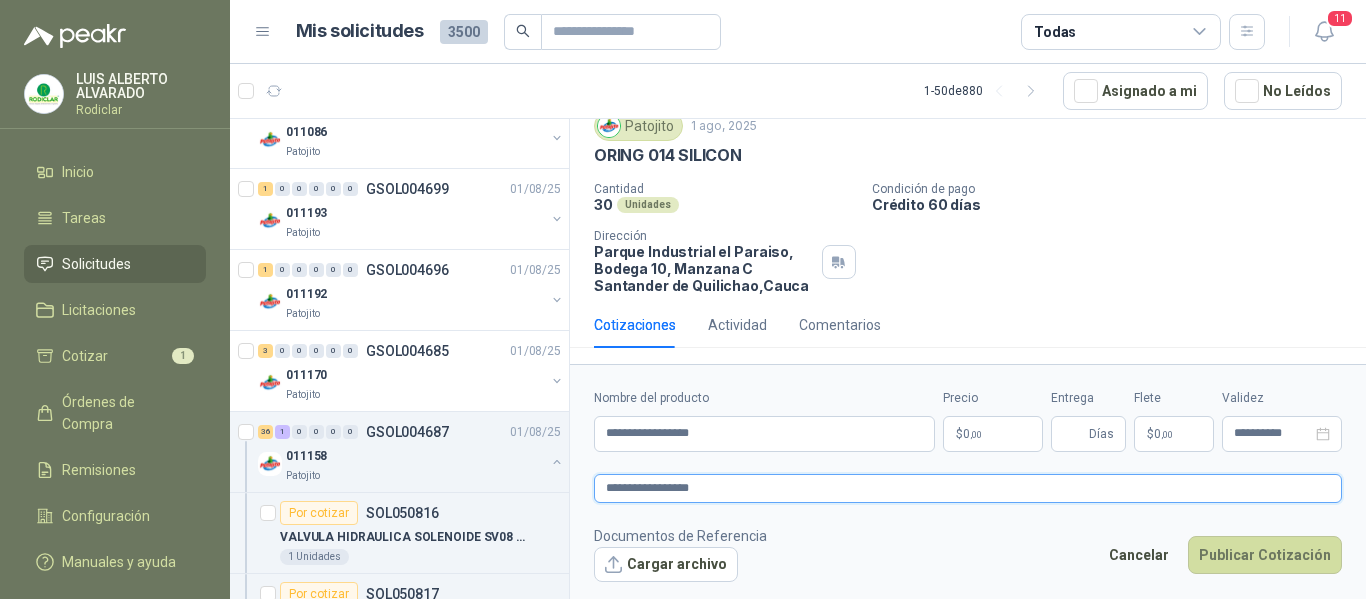 type on "**********" 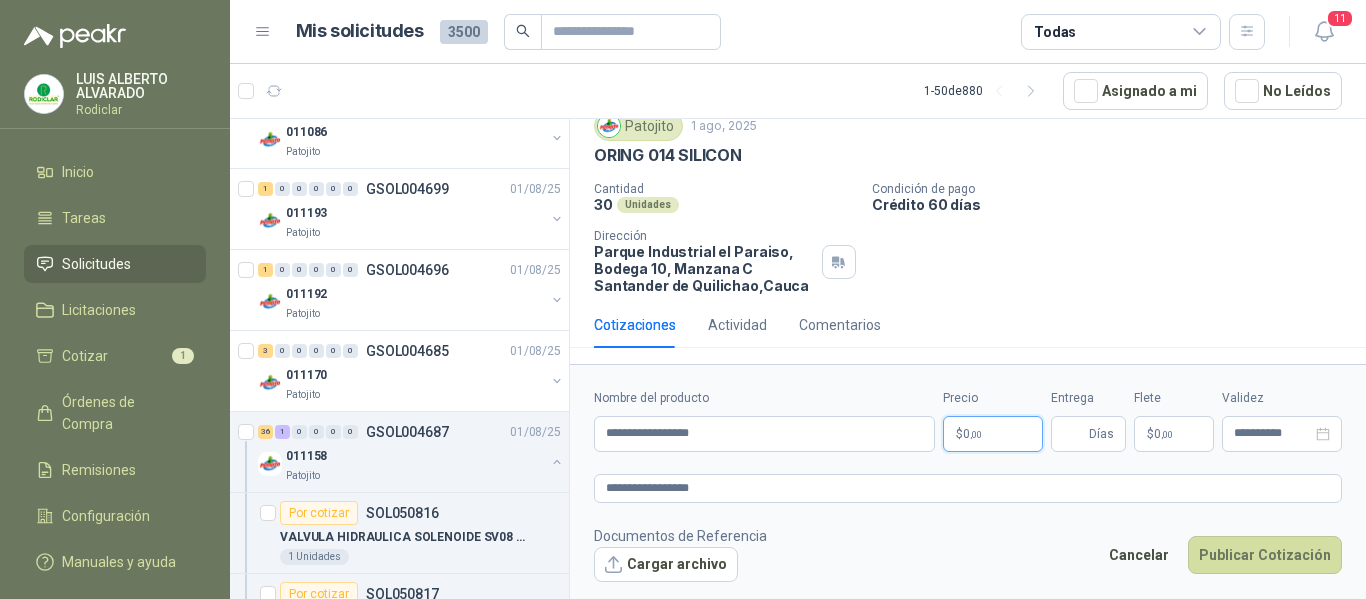 click on ",00" at bounding box center [976, 434] 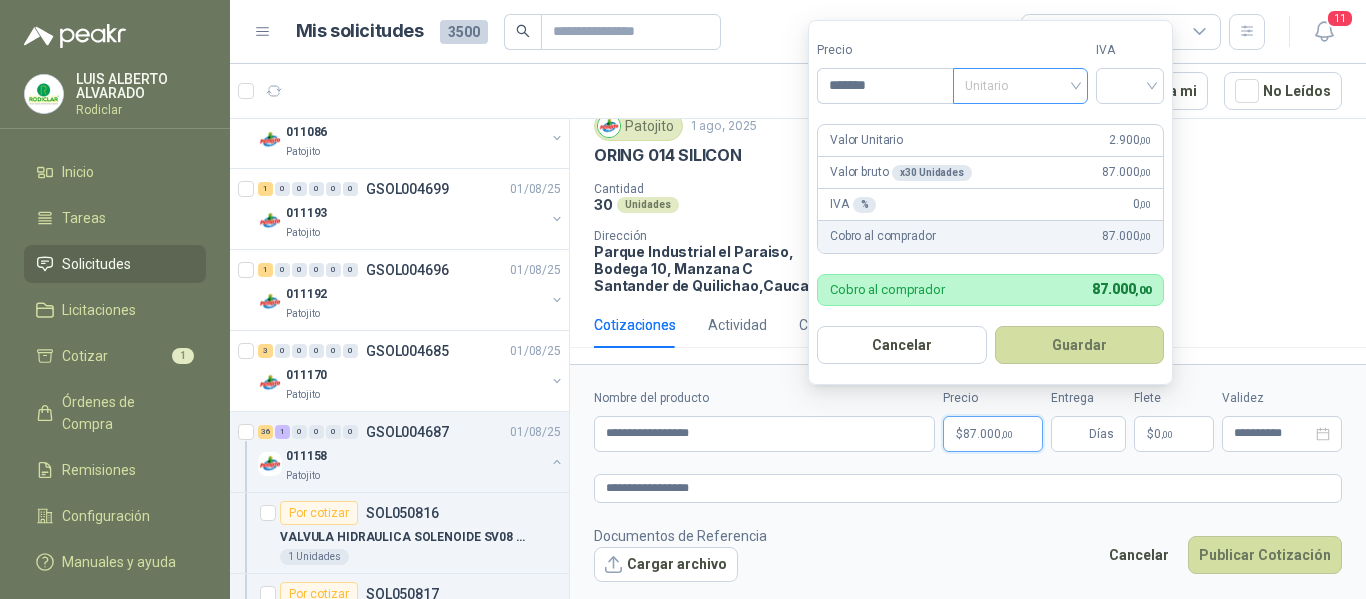 click on "Unitario" at bounding box center (1020, 86) 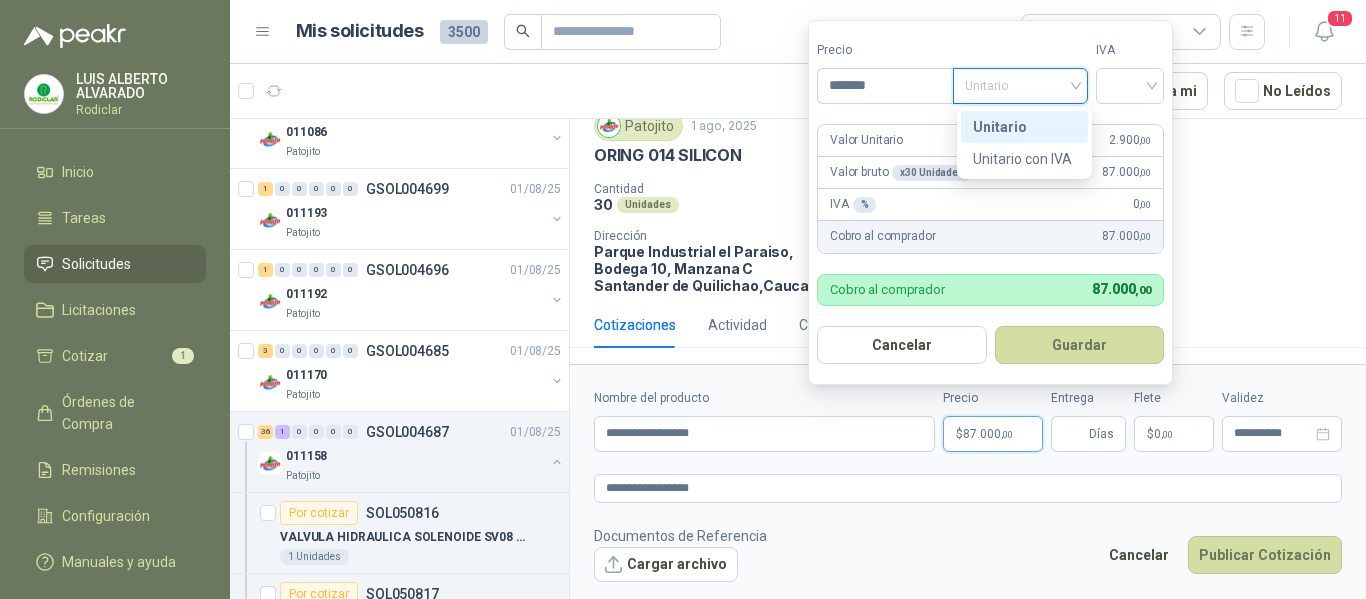 click on "Unitario" at bounding box center [1024, 127] 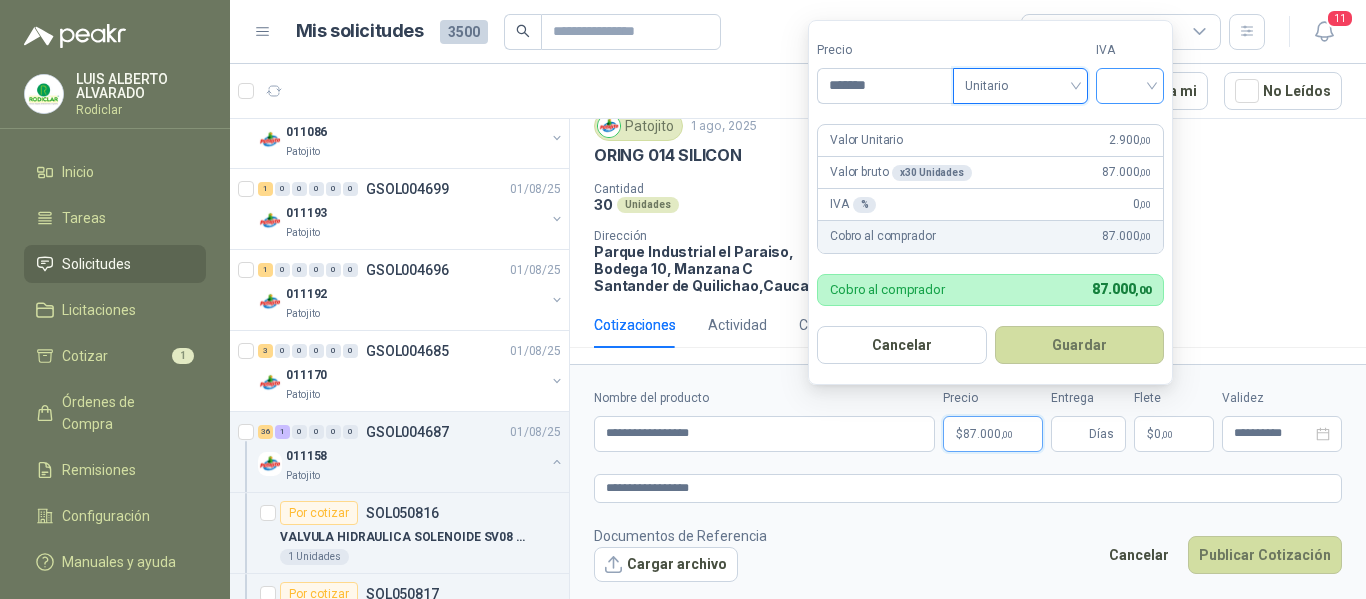 click at bounding box center (1130, 84) 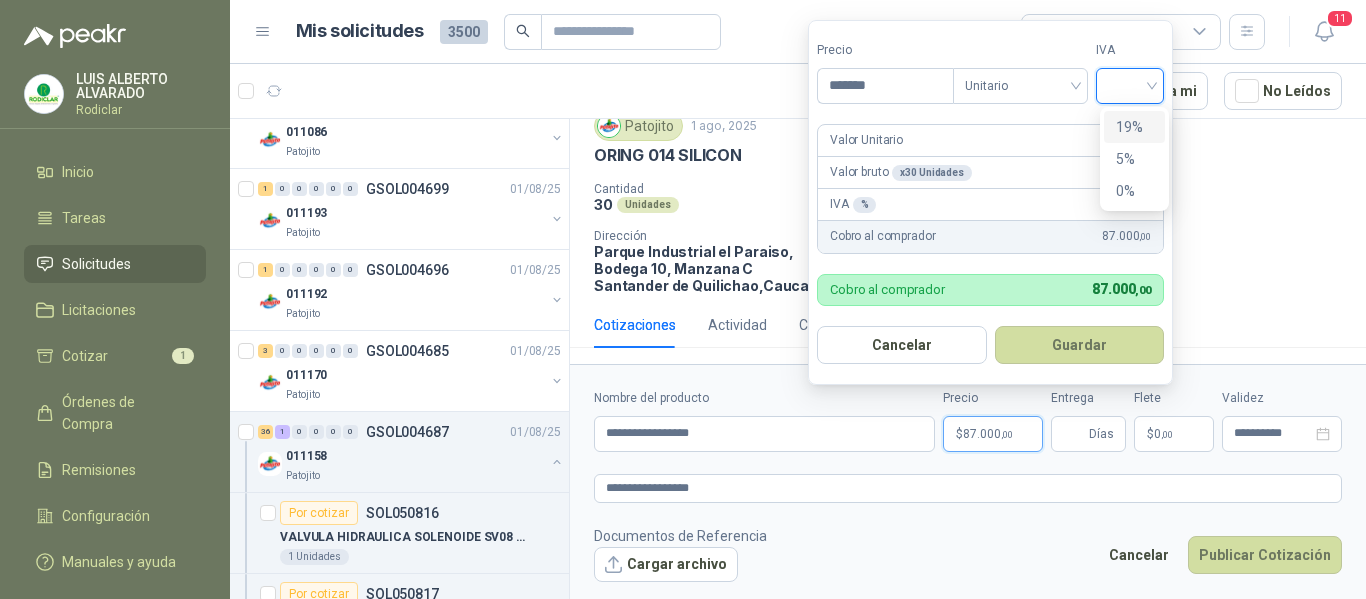 click on "19%" at bounding box center (1134, 127) 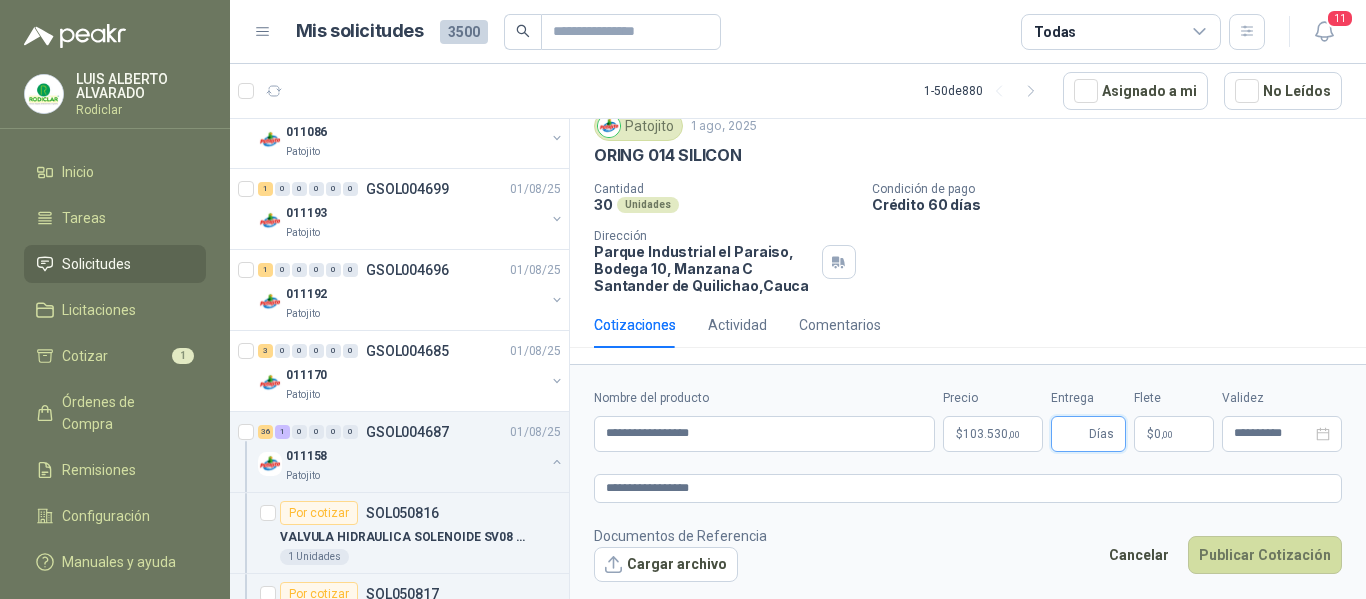 click on "Entrega" at bounding box center (1074, 434) 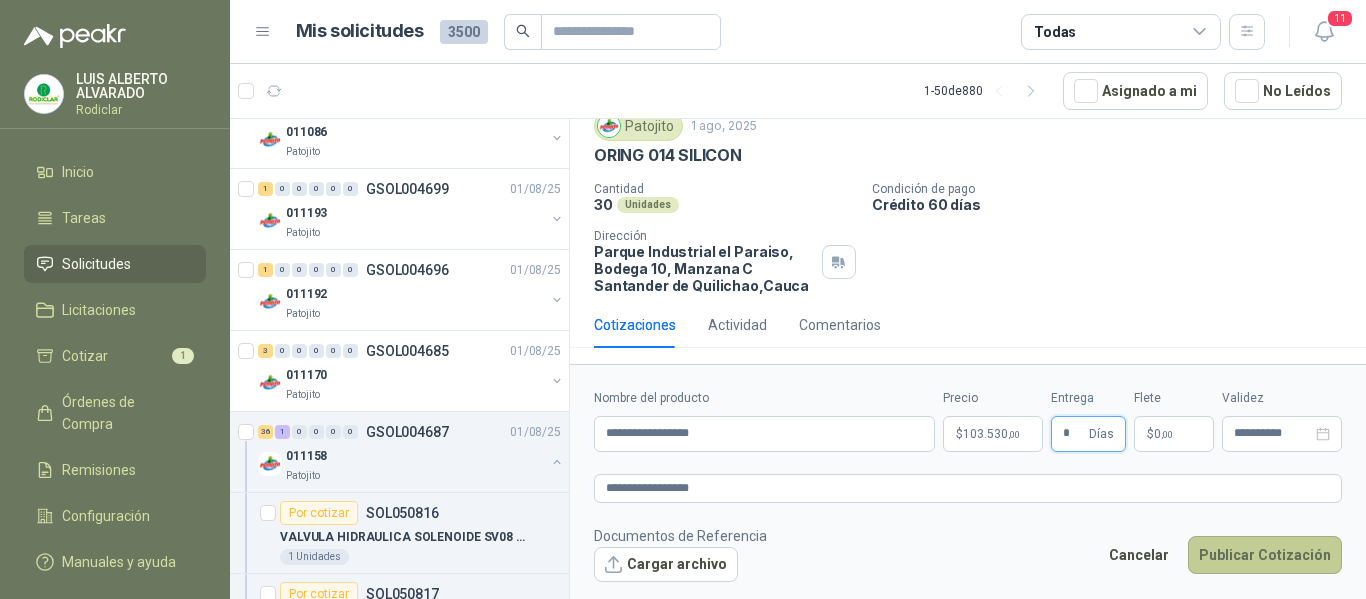 type on "*" 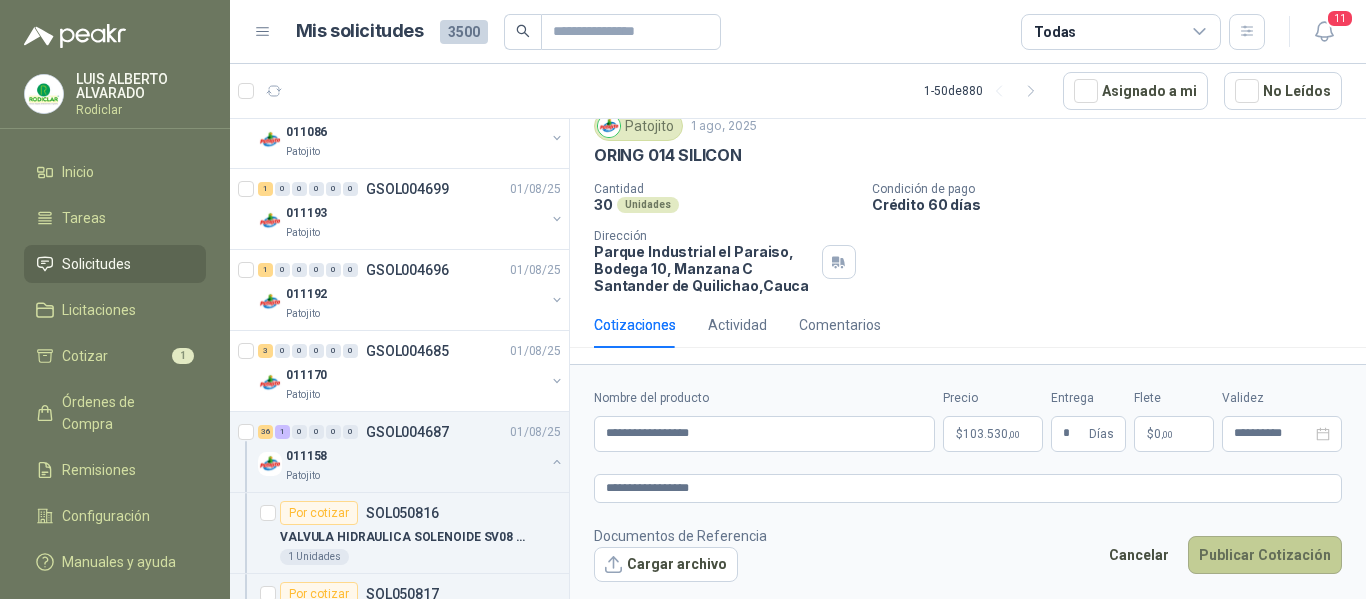 click on "Publicar Cotización" at bounding box center [1265, 555] 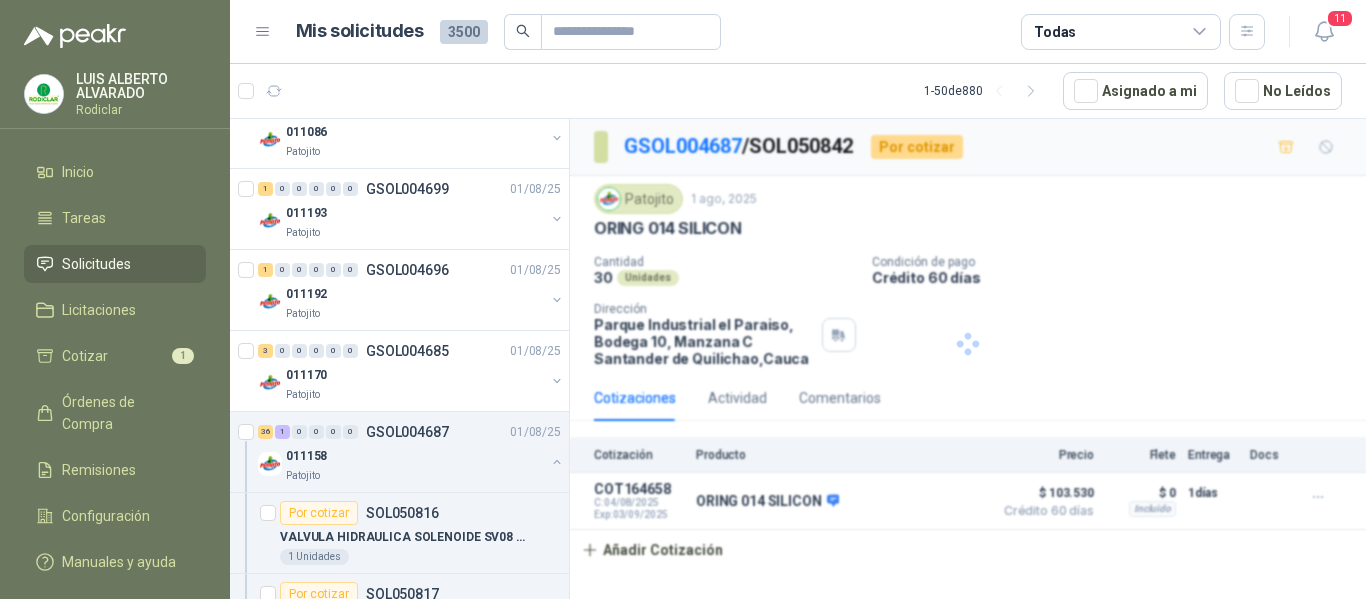 scroll, scrollTop: 0, scrollLeft: 0, axis: both 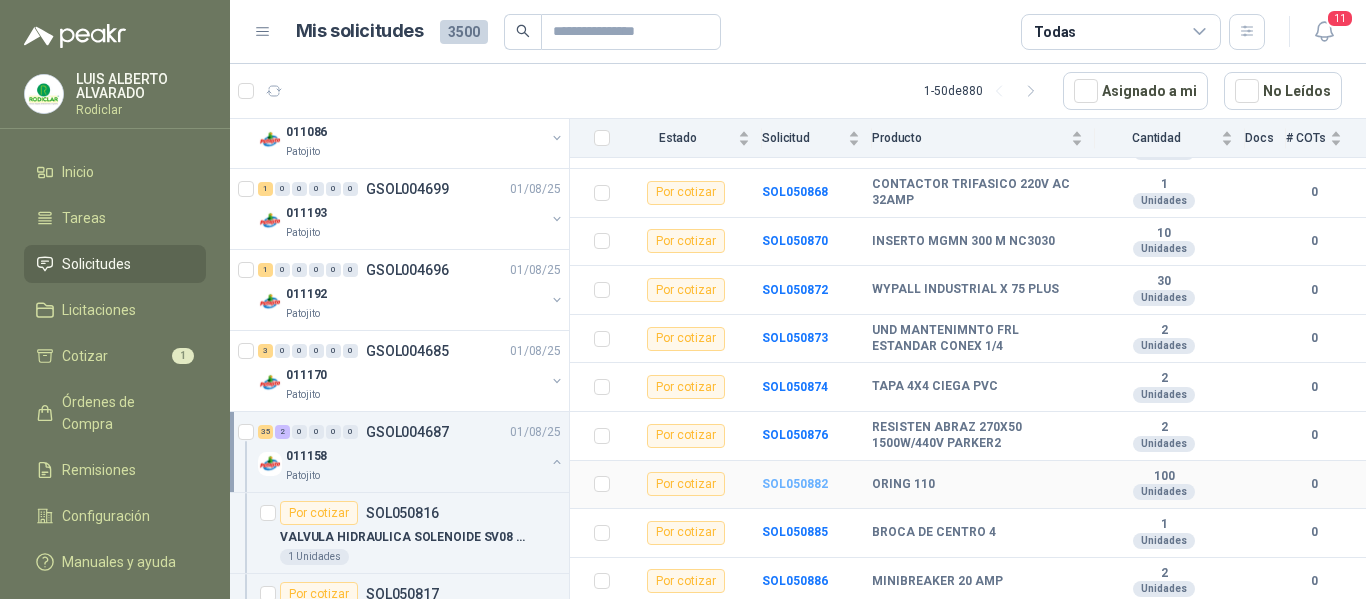 click on "SOL050882" at bounding box center (795, 484) 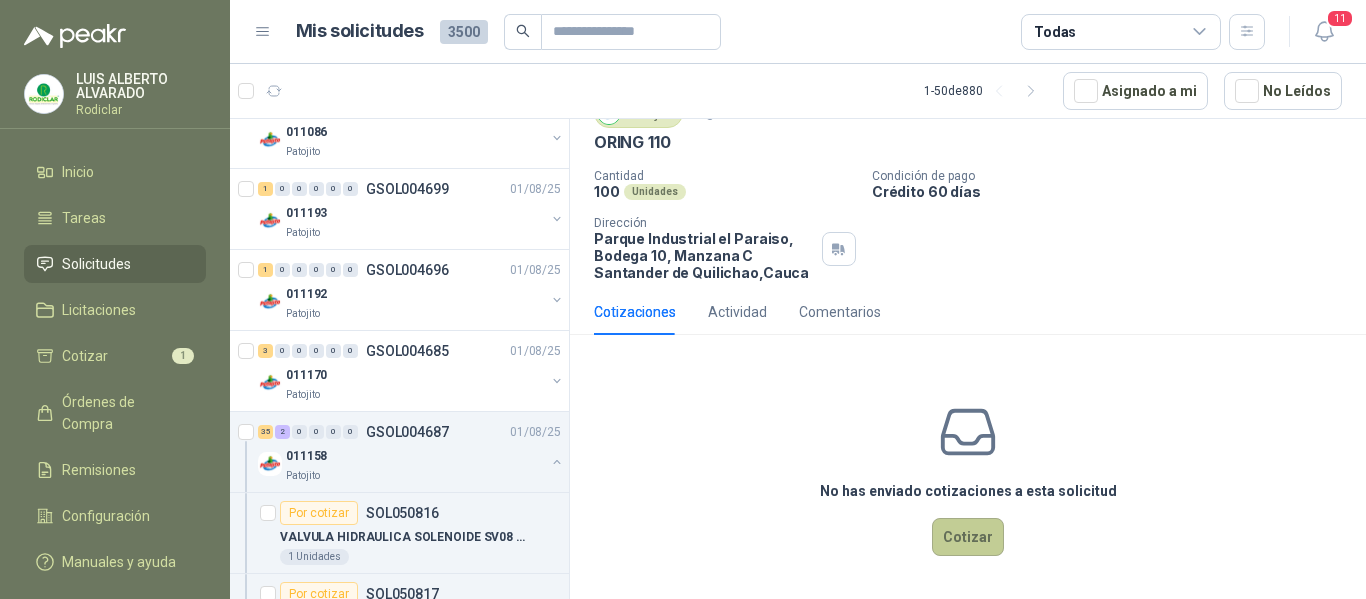 click on "Cotizar" at bounding box center [968, 537] 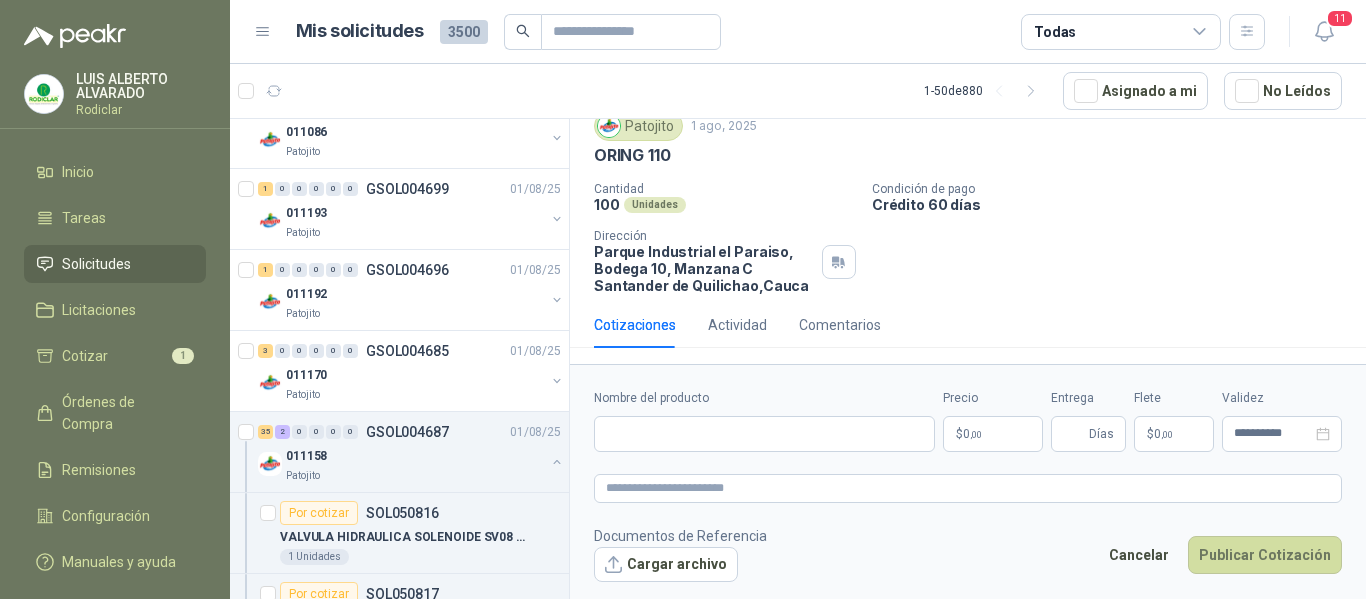 type 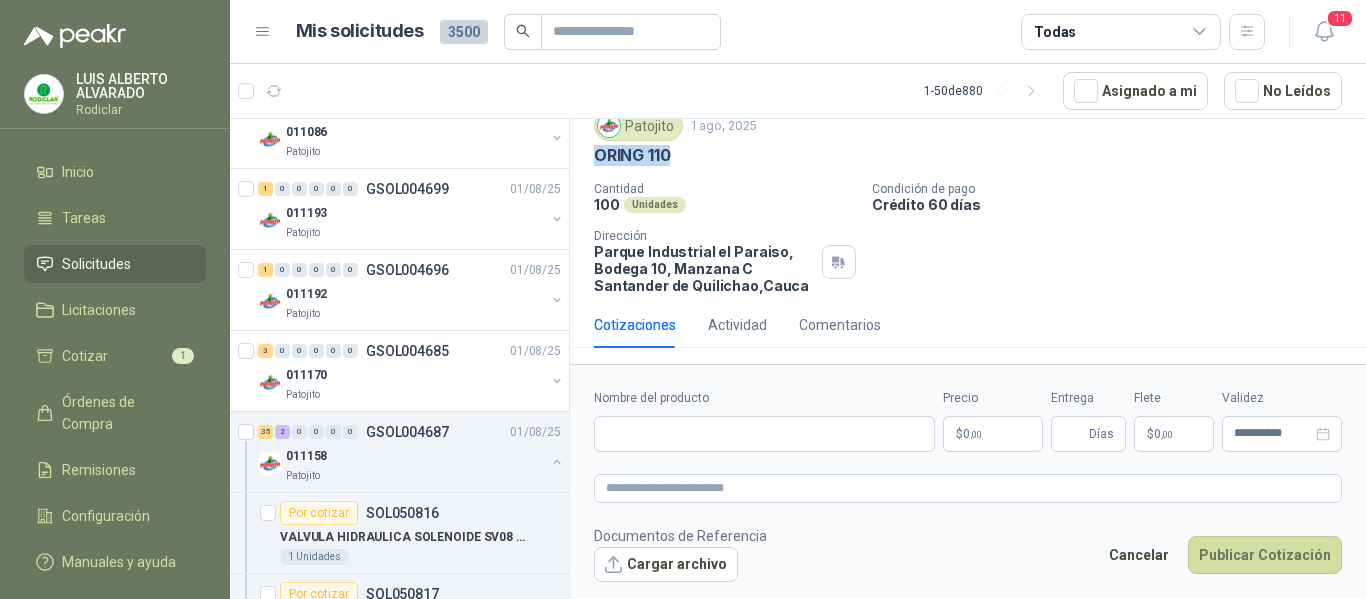drag, startPoint x: 595, startPoint y: 156, endPoint x: 684, endPoint y: 158, distance: 89.02247 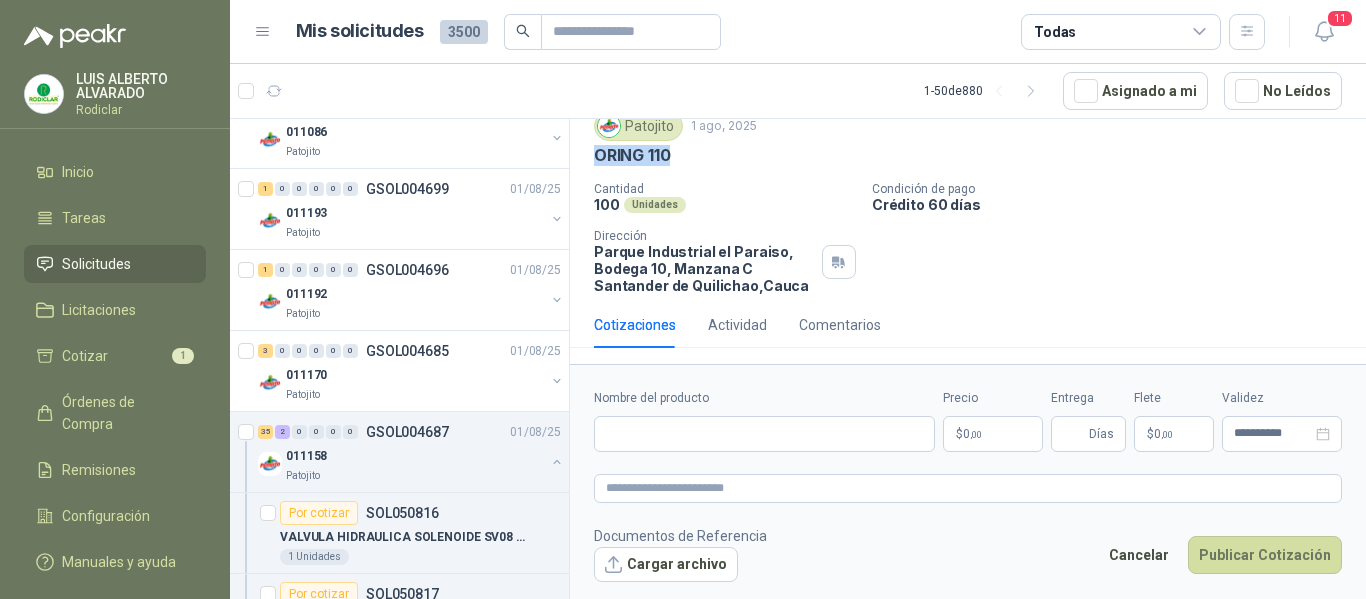 click on "ORING 110" at bounding box center (968, 155) 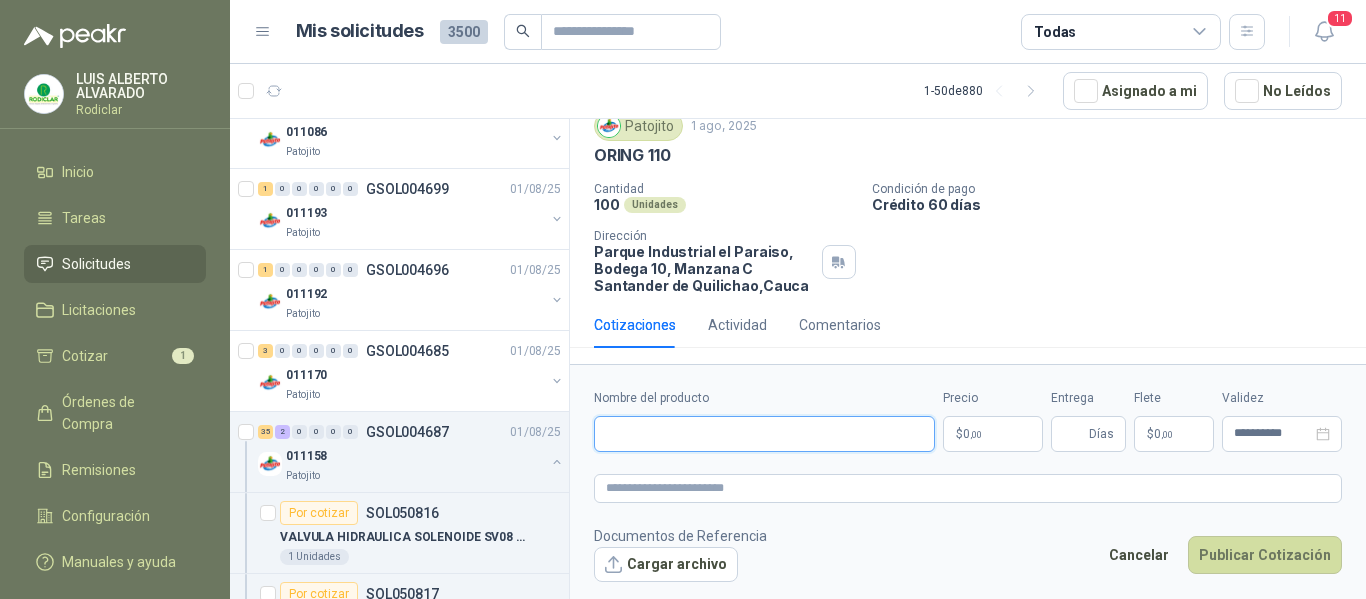 click on "Nombre del producto" at bounding box center (764, 434) 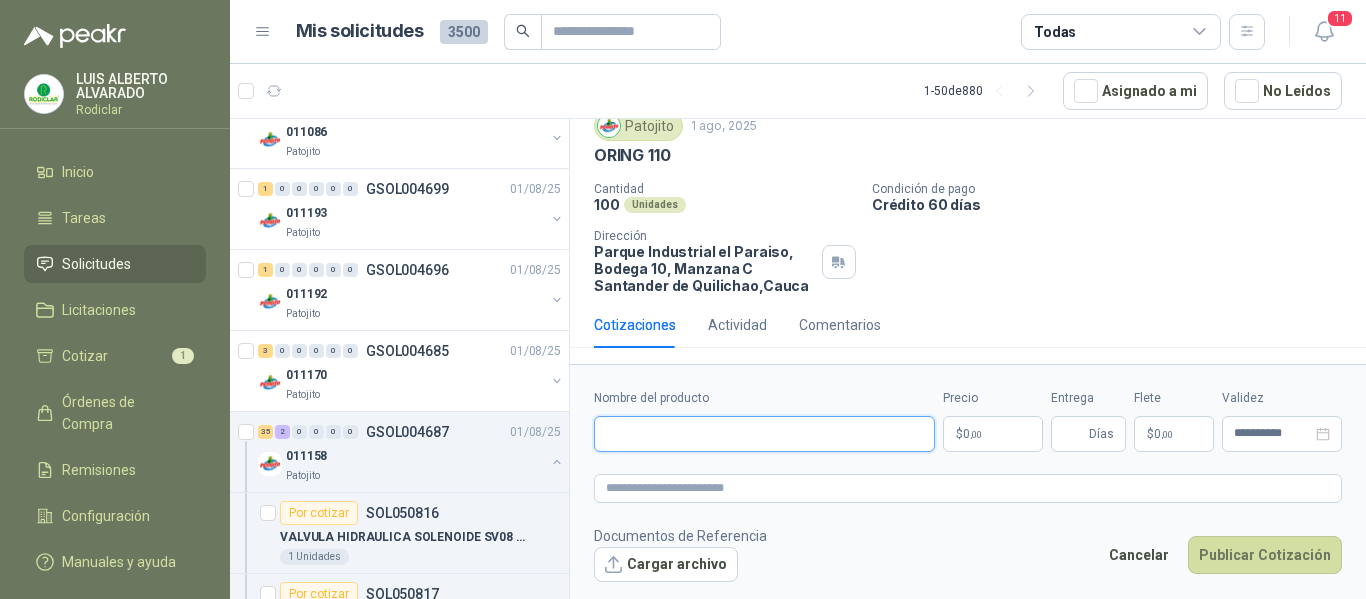 paste on "*********" 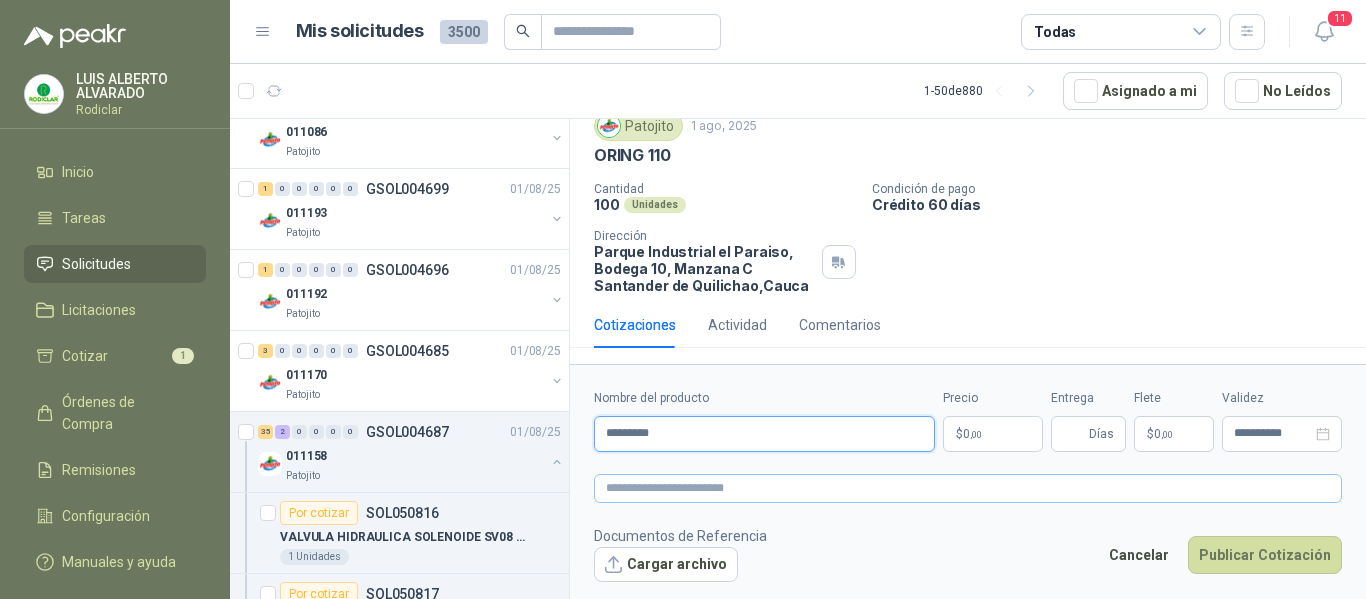 type on "*********" 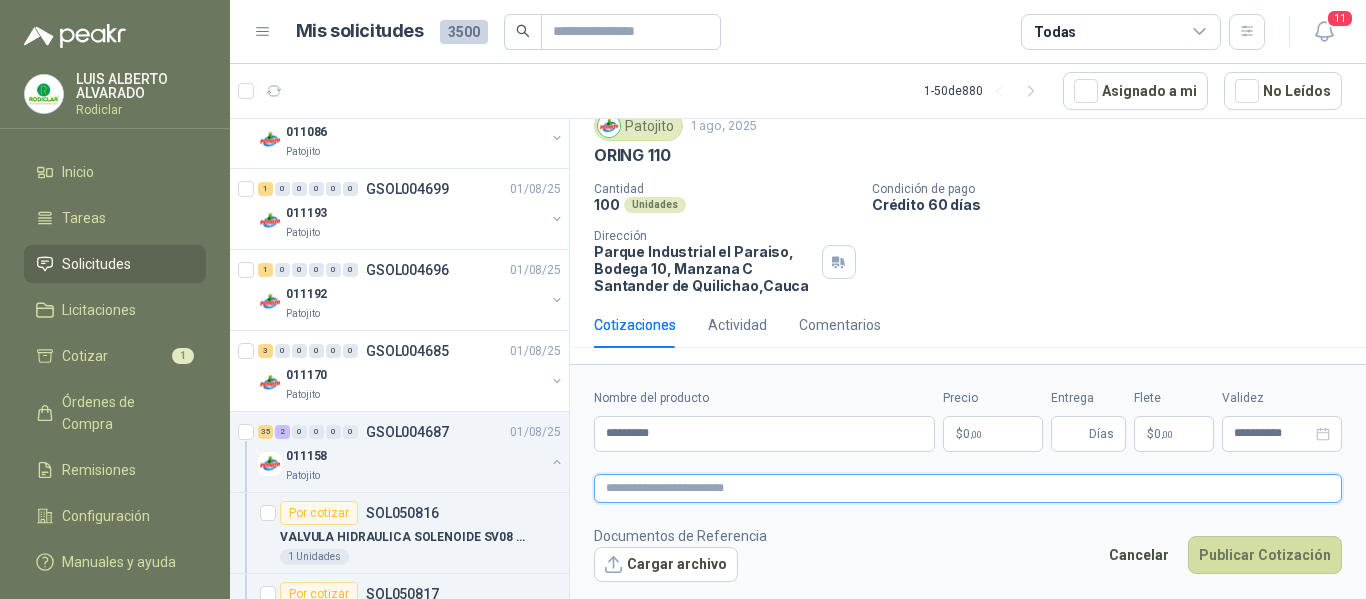 click at bounding box center (968, 488) 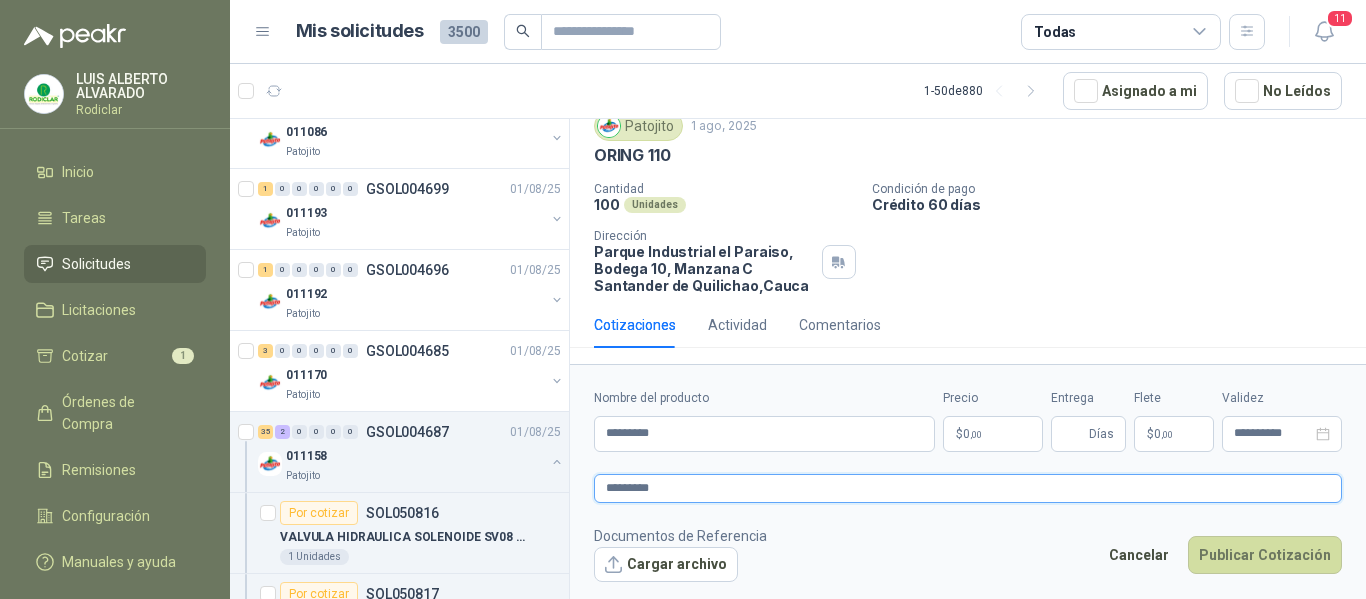 type on "*********" 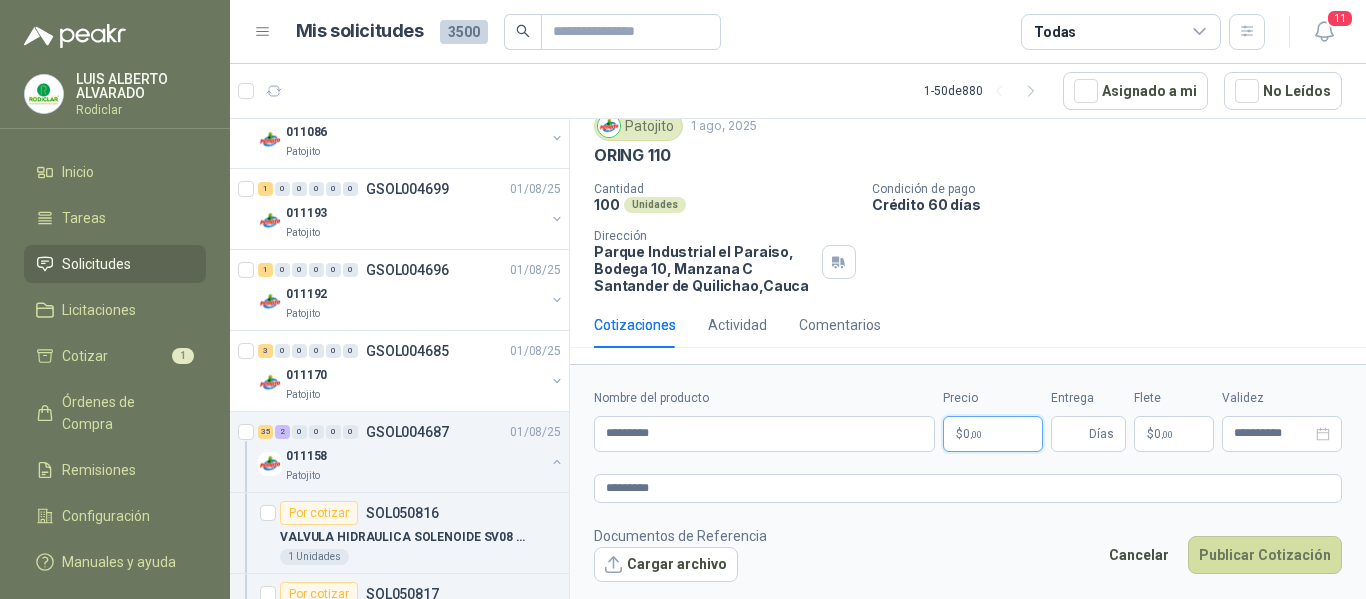 click on "$  0 ,00" at bounding box center [993, 434] 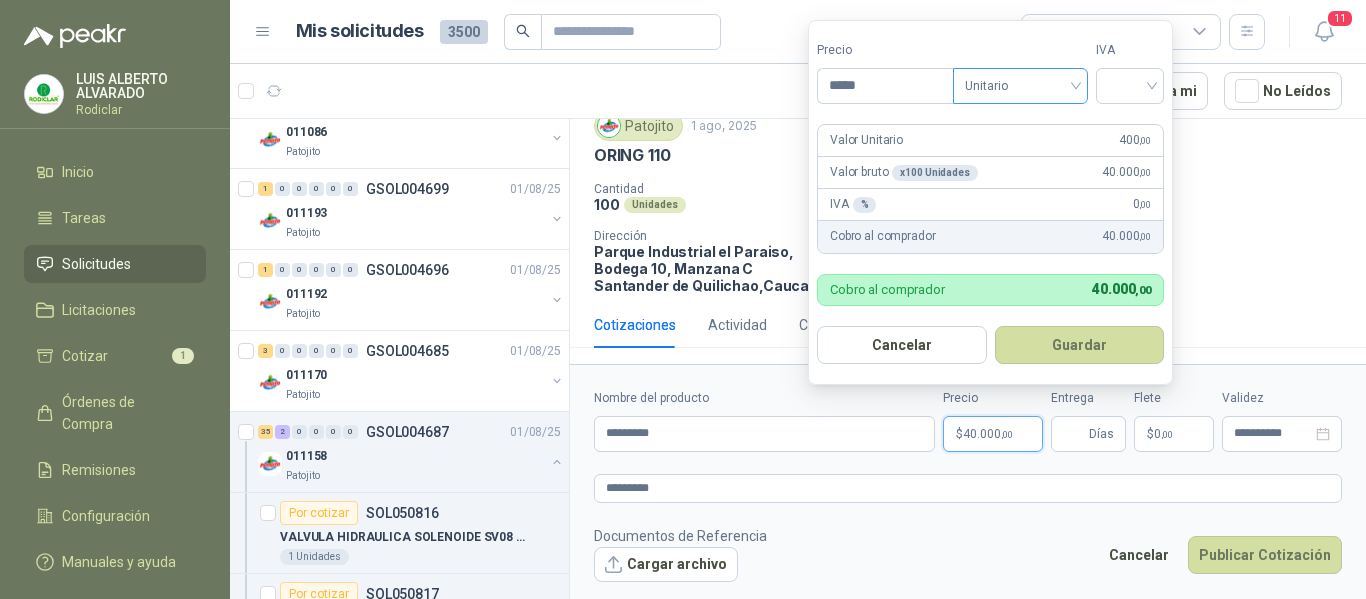 click on "Unitario" at bounding box center (1020, 86) 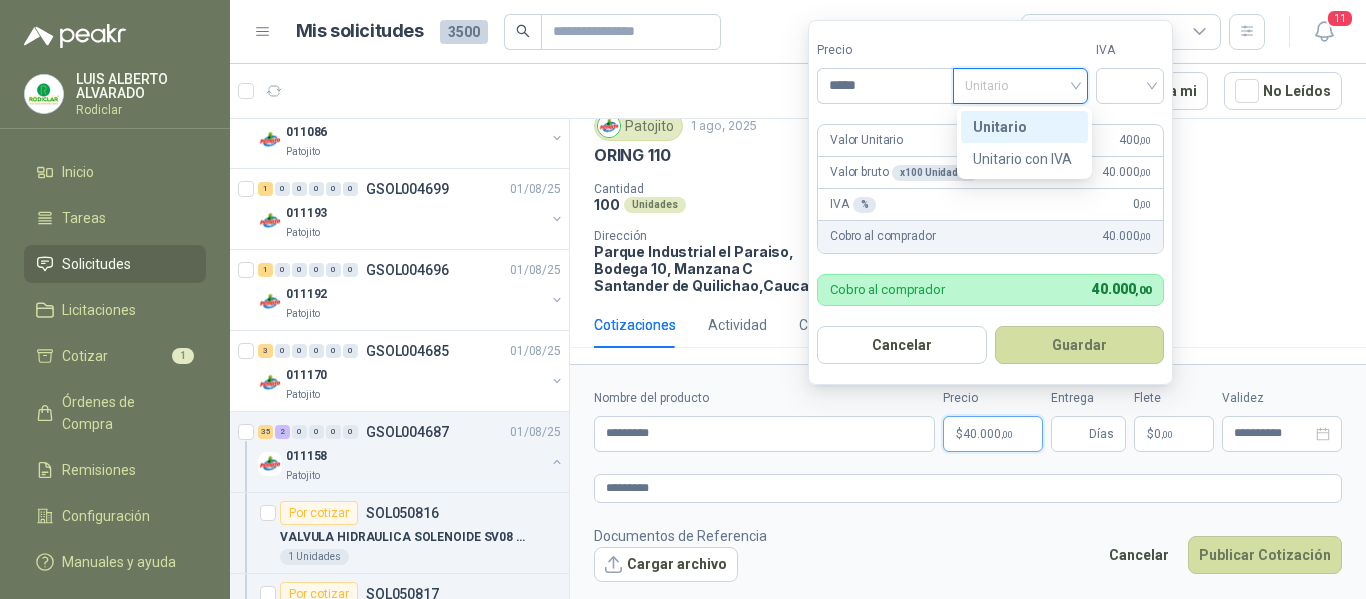 drag, startPoint x: 1025, startPoint y: 125, endPoint x: 1057, endPoint y: 116, distance: 33.24154 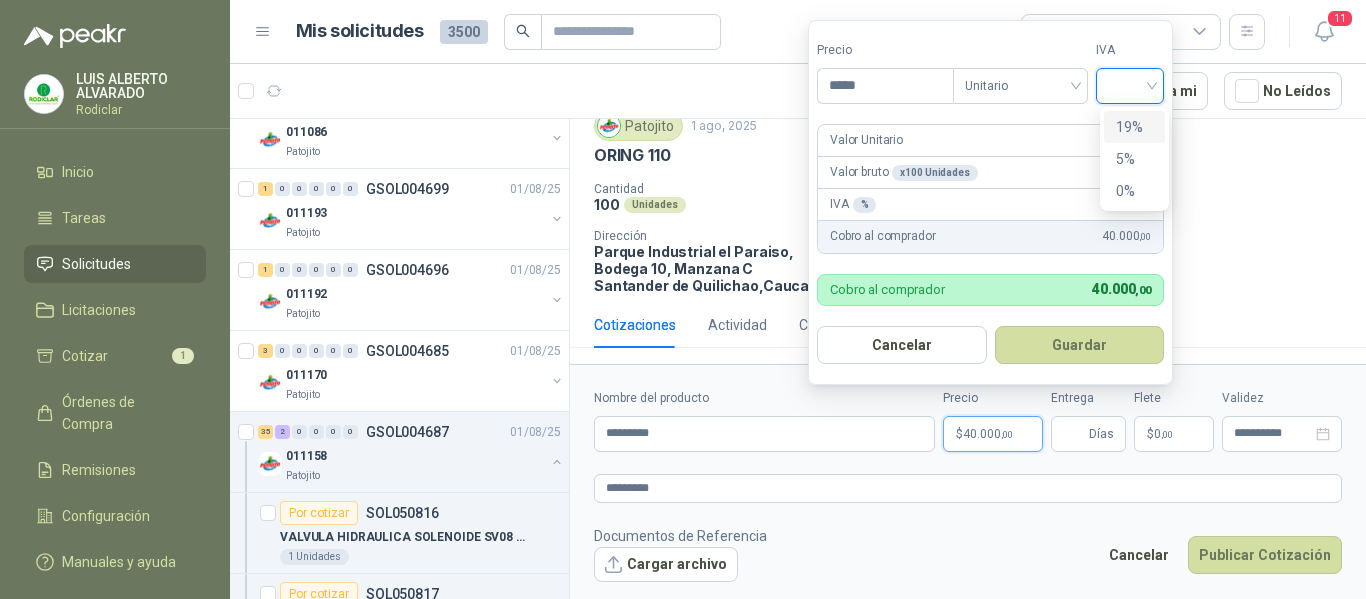 click at bounding box center [1130, 84] 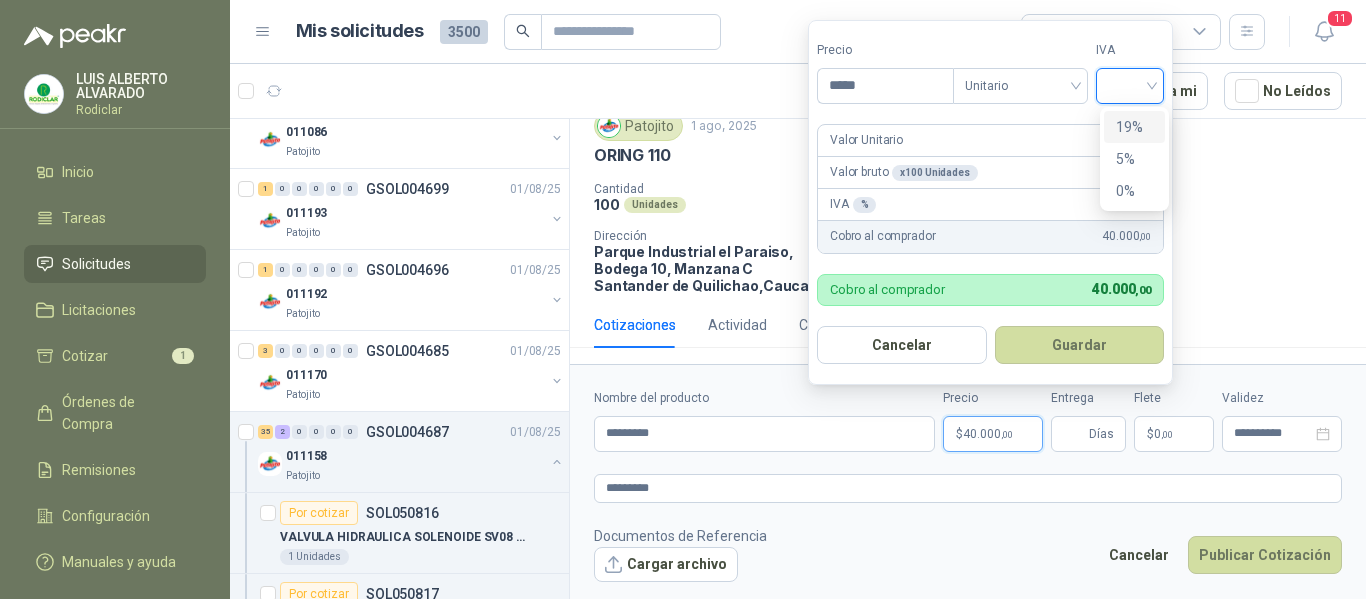 click on "19%" at bounding box center [1134, 127] 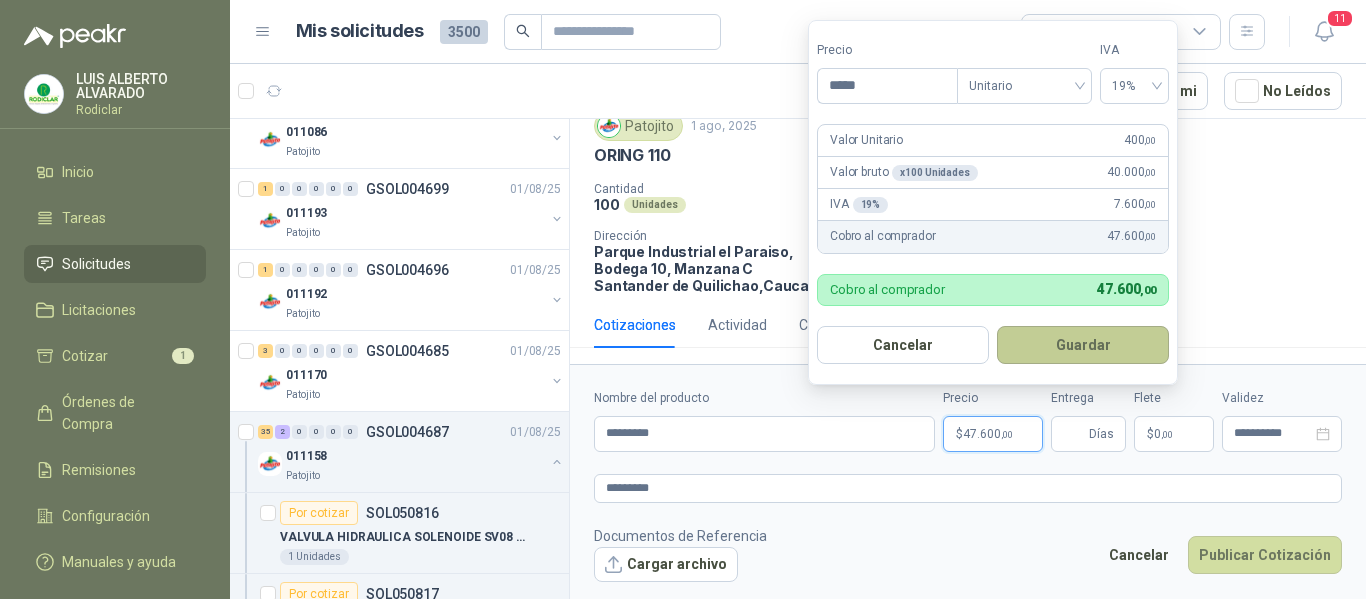click on "Guardar" at bounding box center [1083, 345] 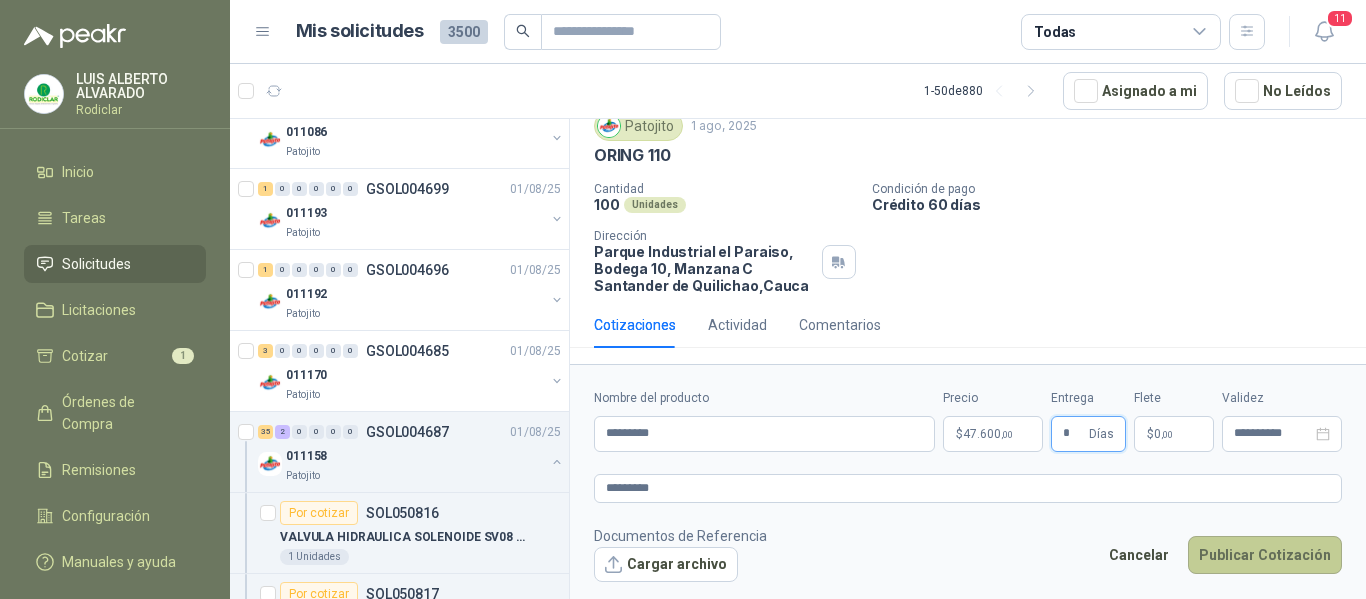 type on "*" 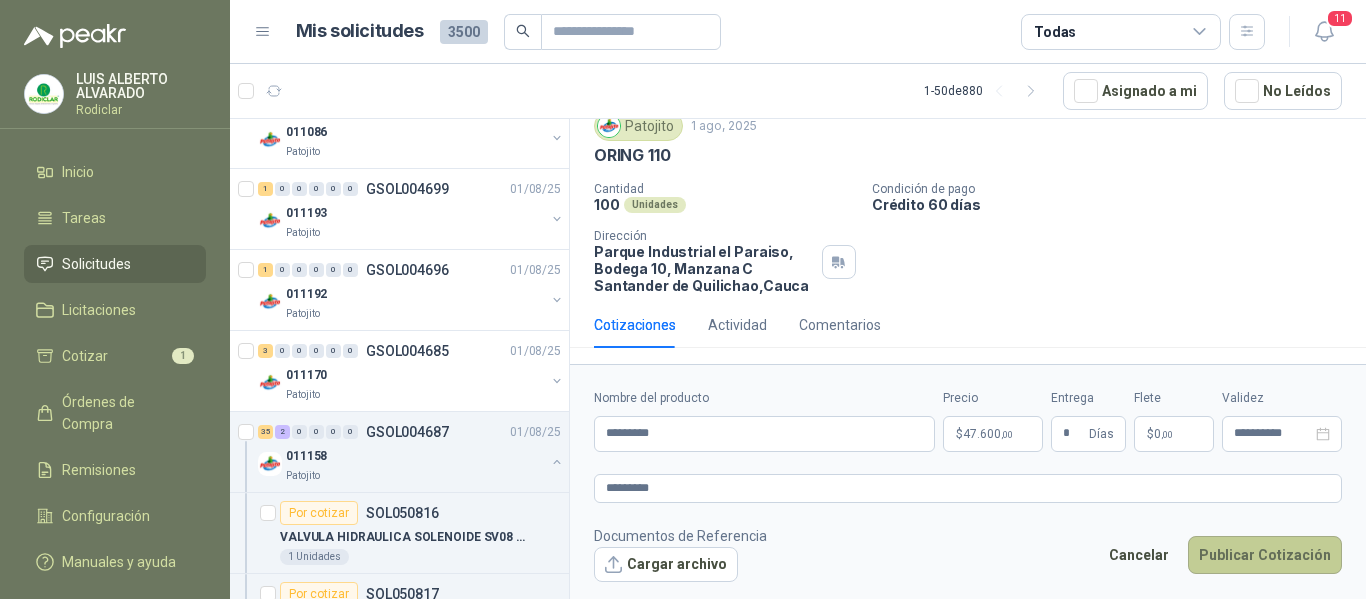 click on "Publicar Cotización" at bounding box center (1265, 555) 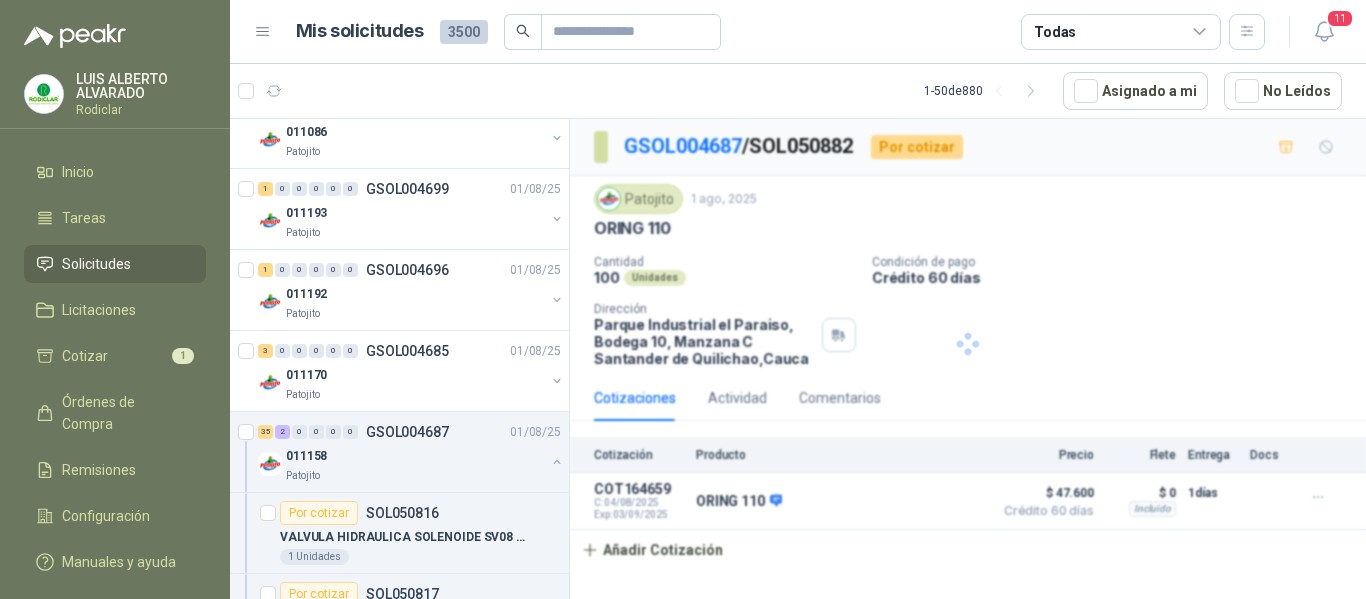 scroll, scrollTop: 0, scrollLeft: 0, axis: both 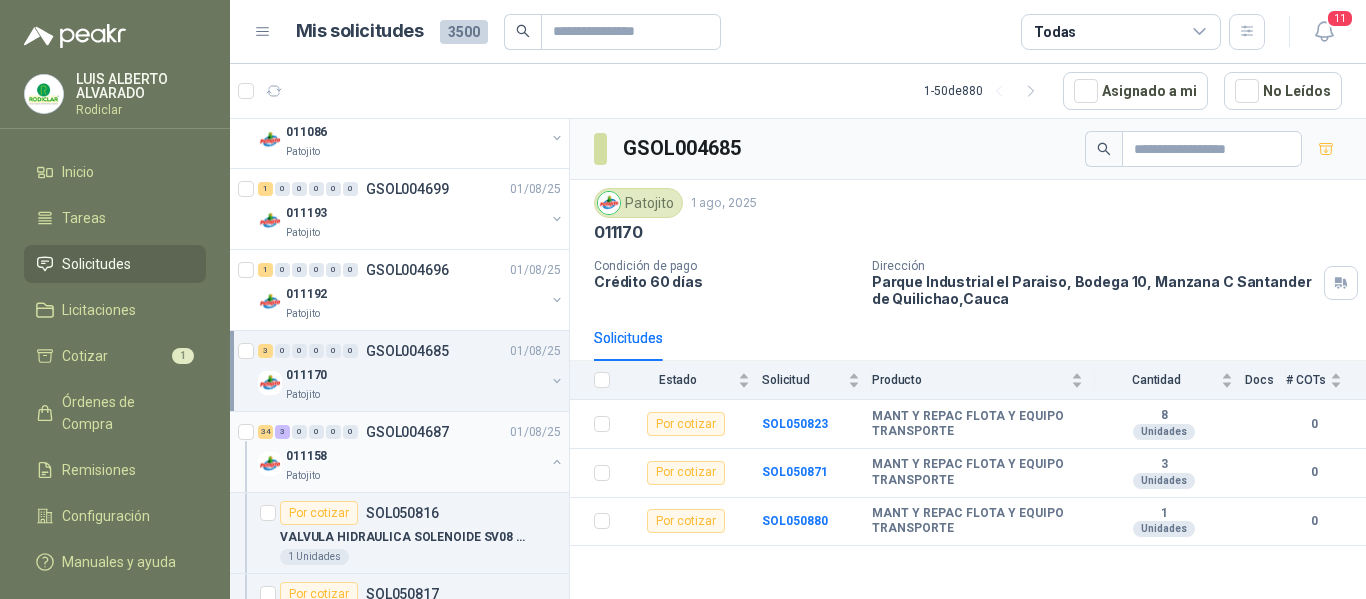 click on "011158" at bounding box center (415, 456) 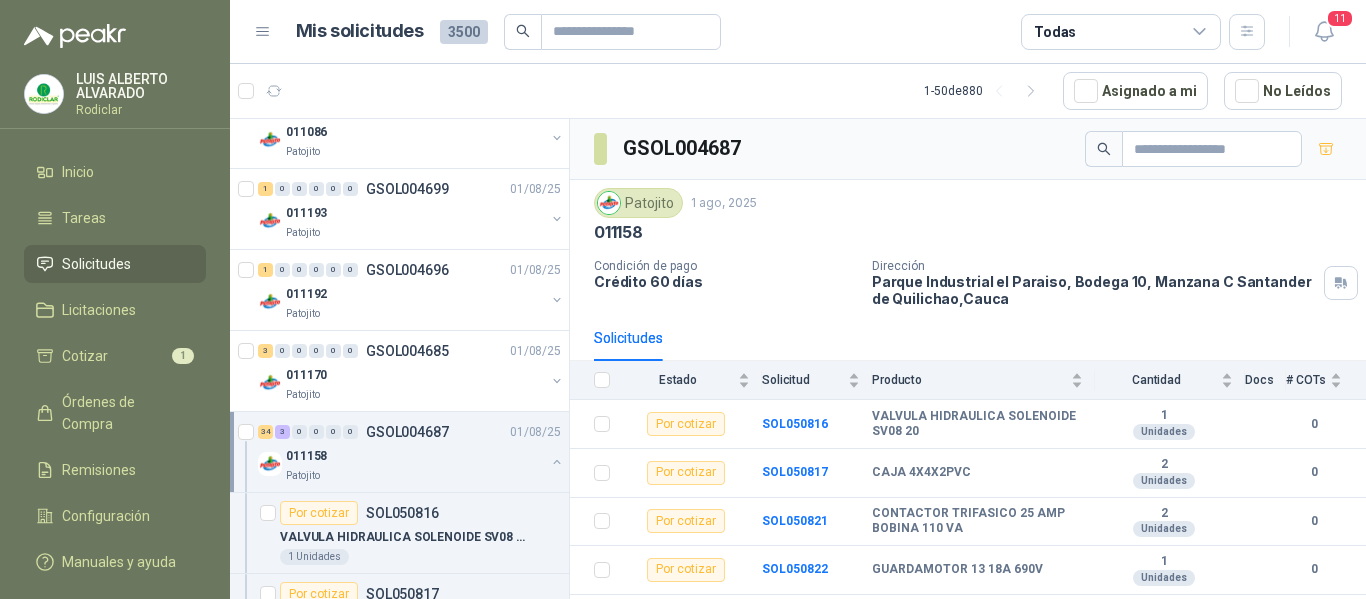 scroll, scrollTop: 800, scrollLeft: 0, axis: vertical 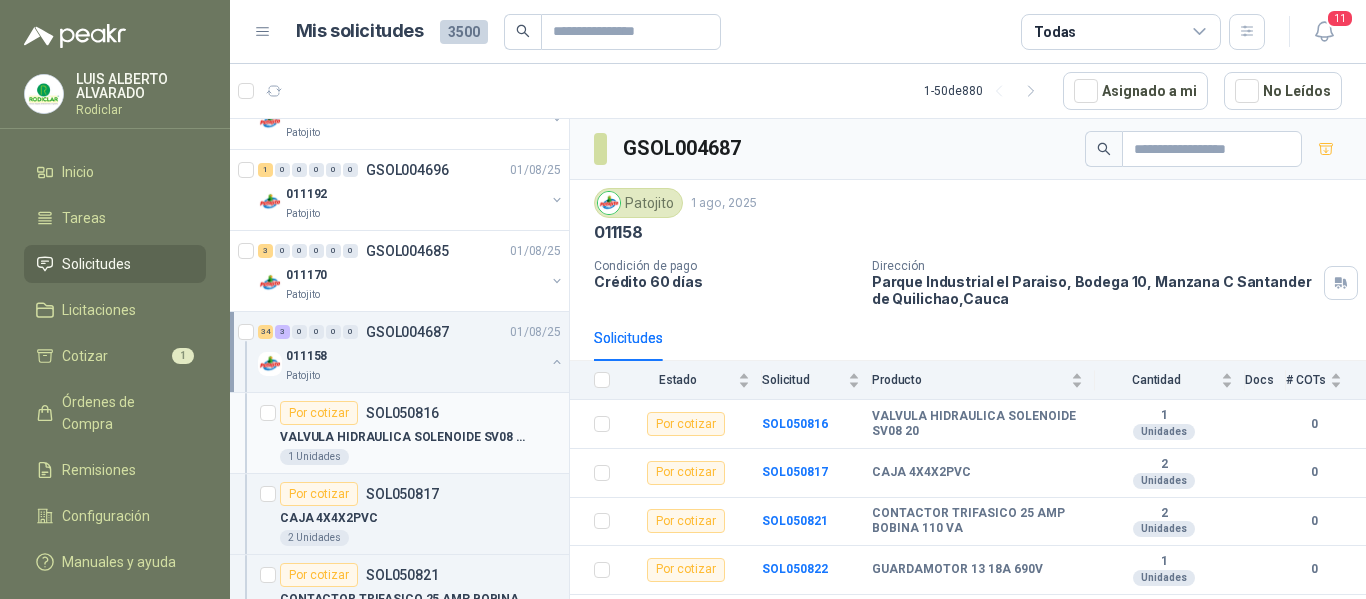 click on "1   Unidades" at bounding box center (420, 457) 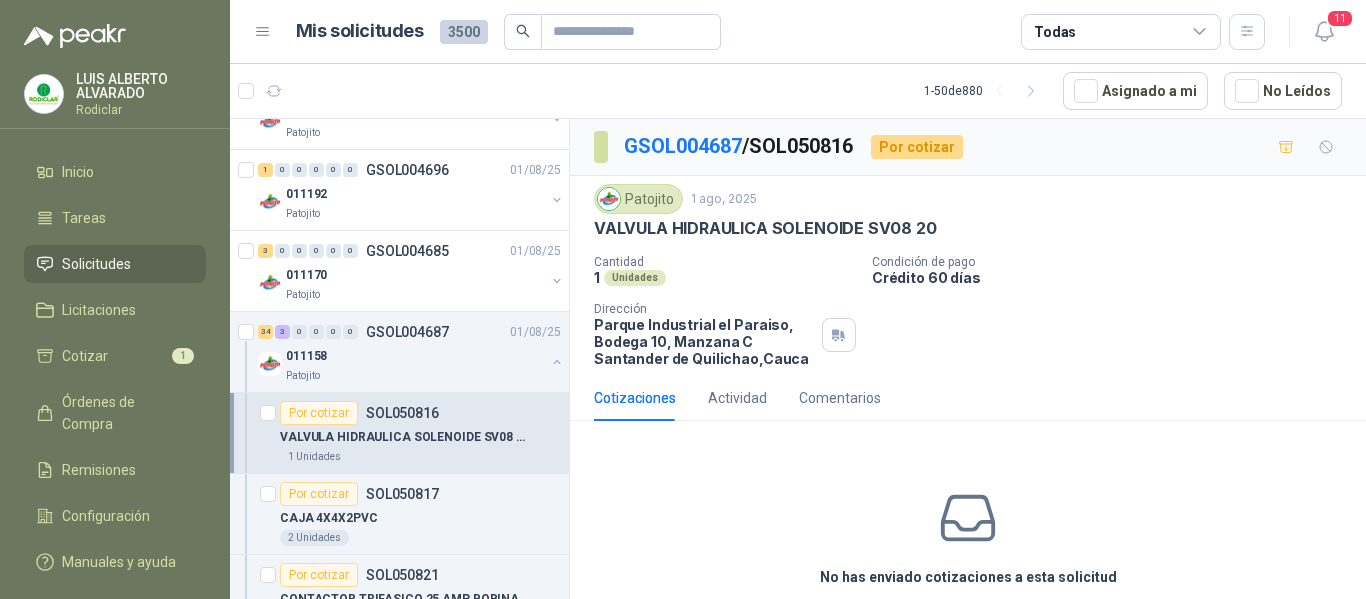 scroll, scrollTop: 900, scrollLeft: 0, axis: vertical 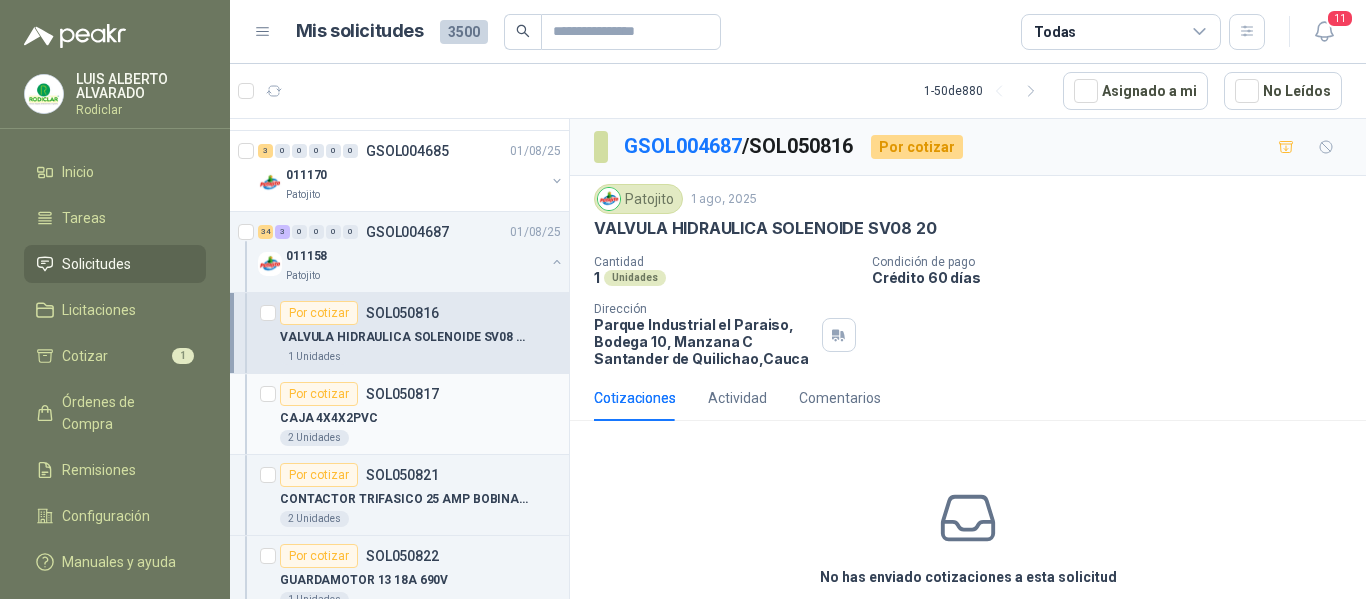 click on "2   Unidades" at bounding box center [420, 438] 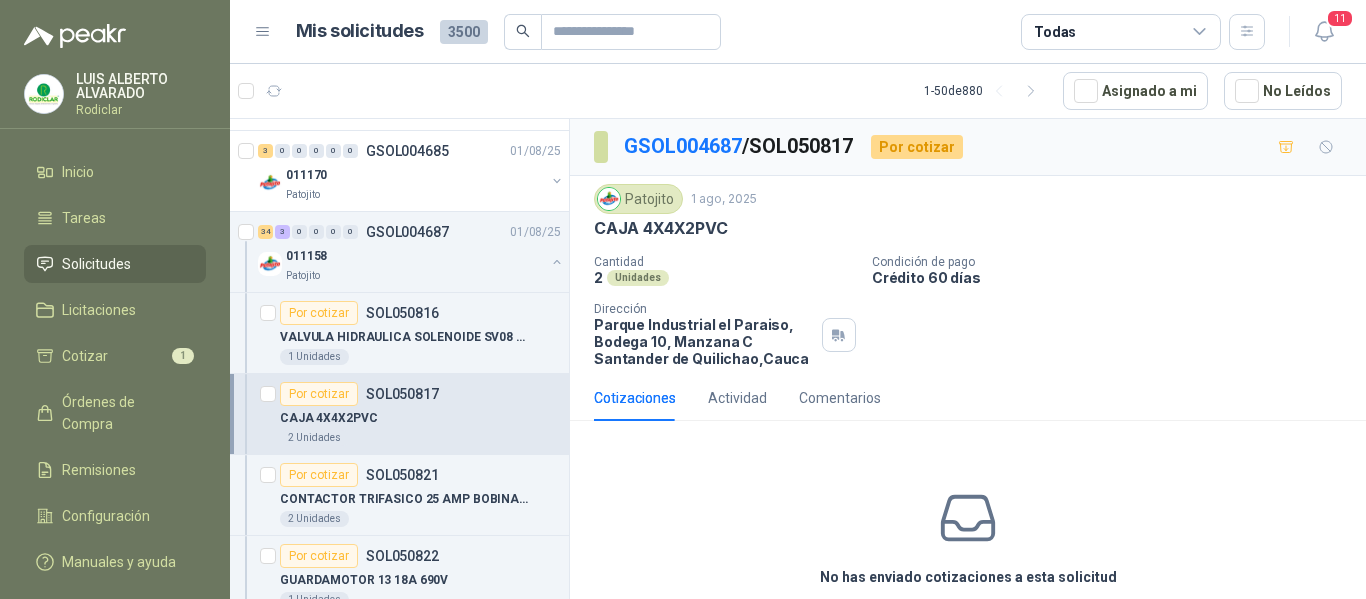 scroll, scrollTop: 1000, scrollLeft: 0, axis: vertical 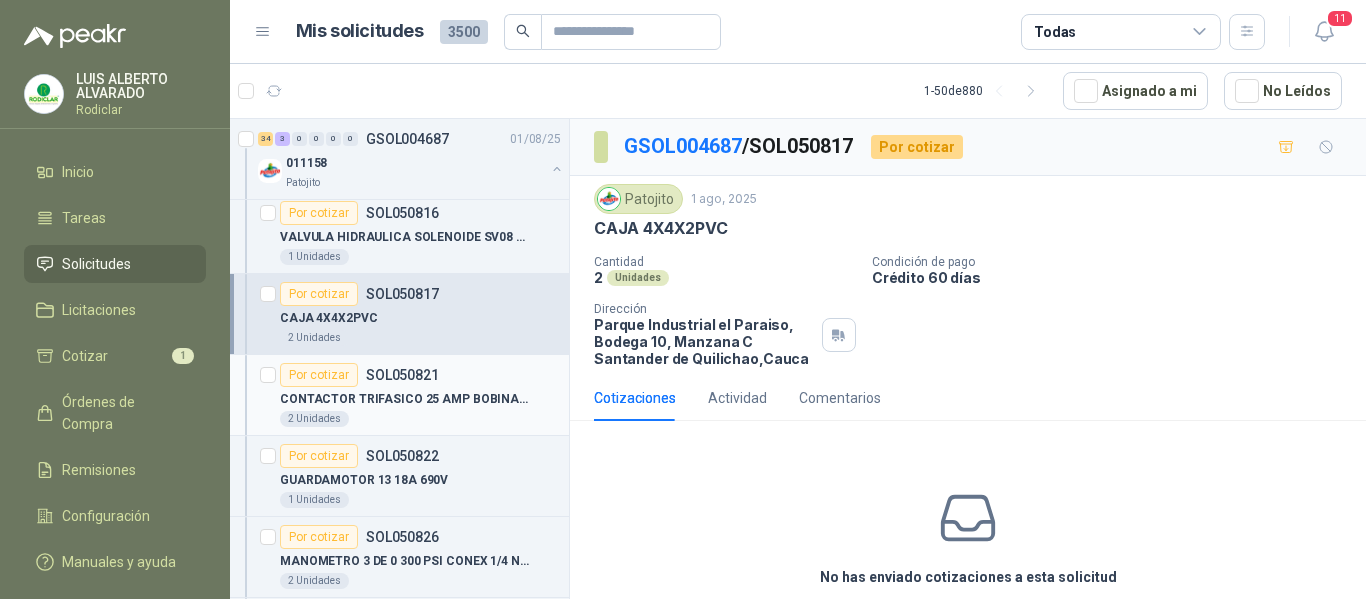 click on "2   Unidades" at bounding box center (420, 419) 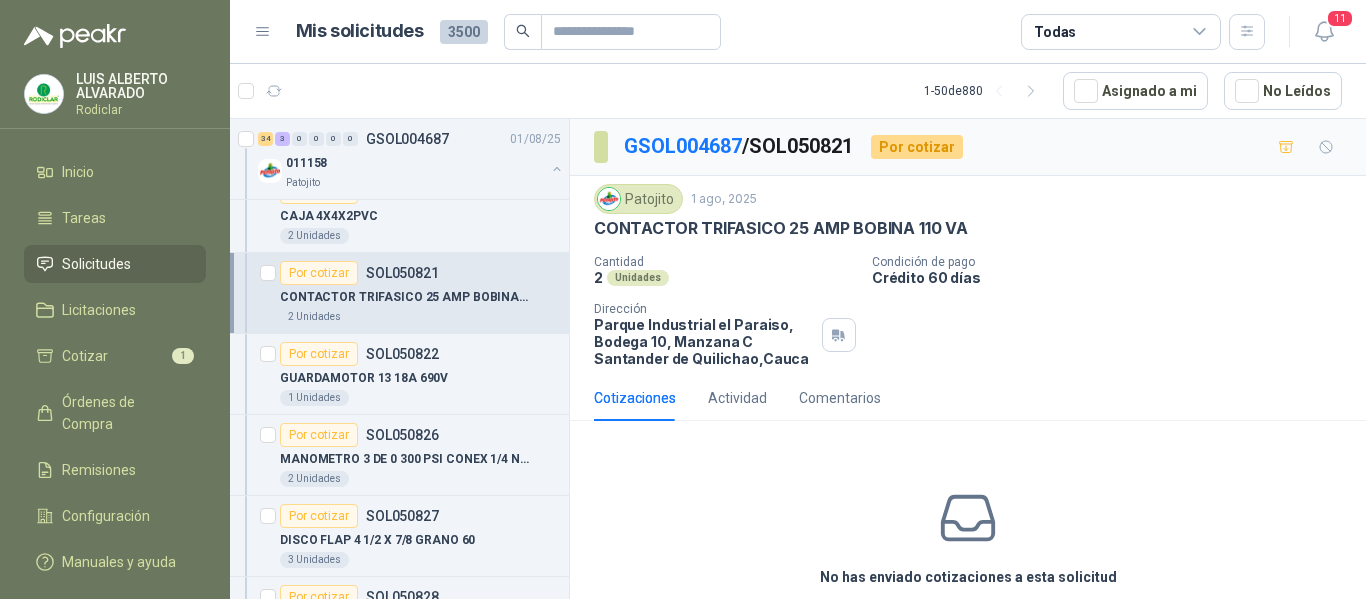scroll, scrollTop: 1200, scrollLeft: 0, axis: vertical 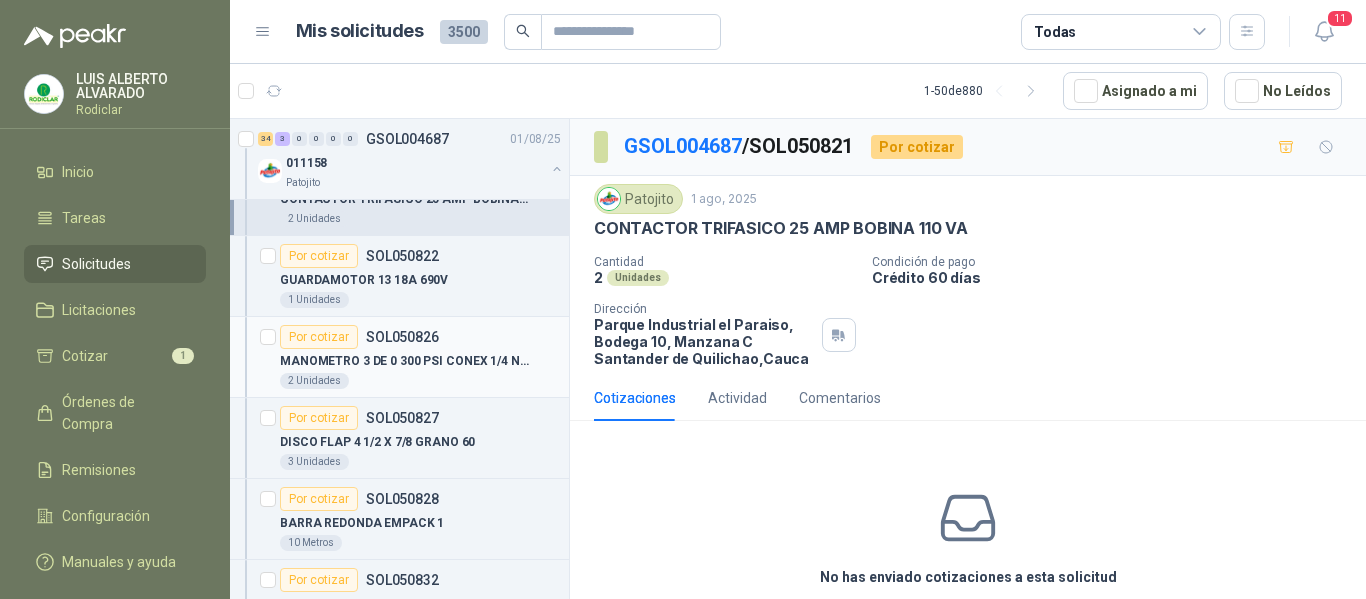 click on "2   Unidades" at bounding box center [420, 381] 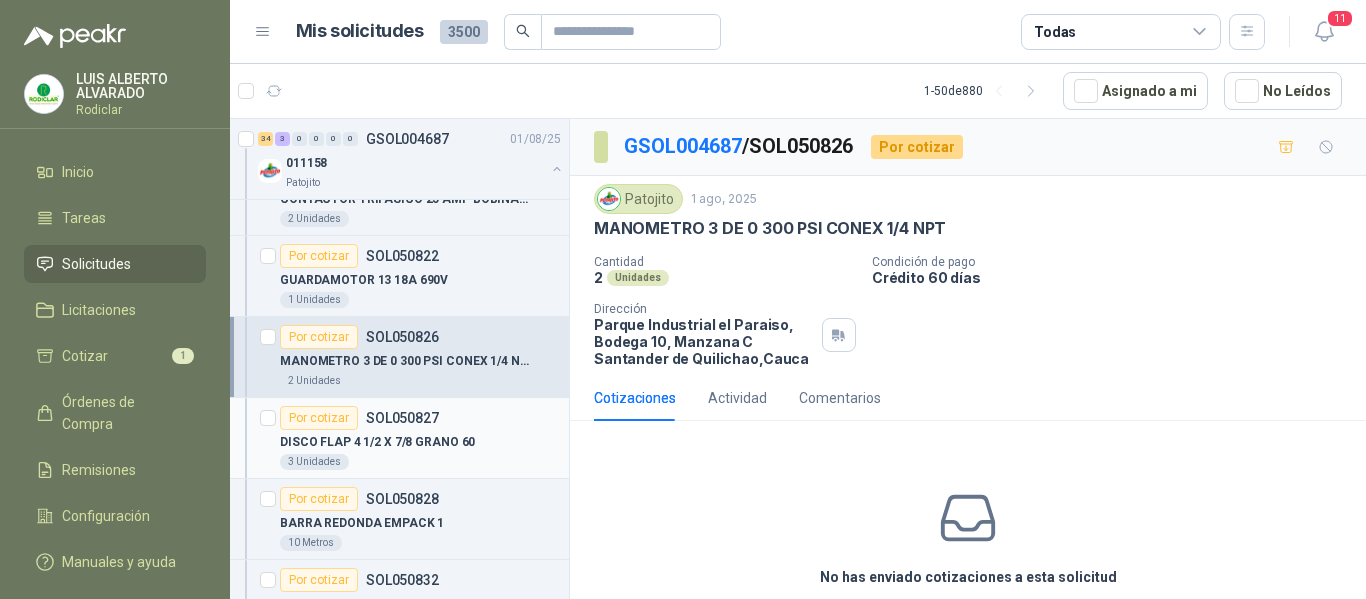 click on "DISCO FLAP 4 1/2  X 7/8  GRANO 60" at bounding box center [420, 442] 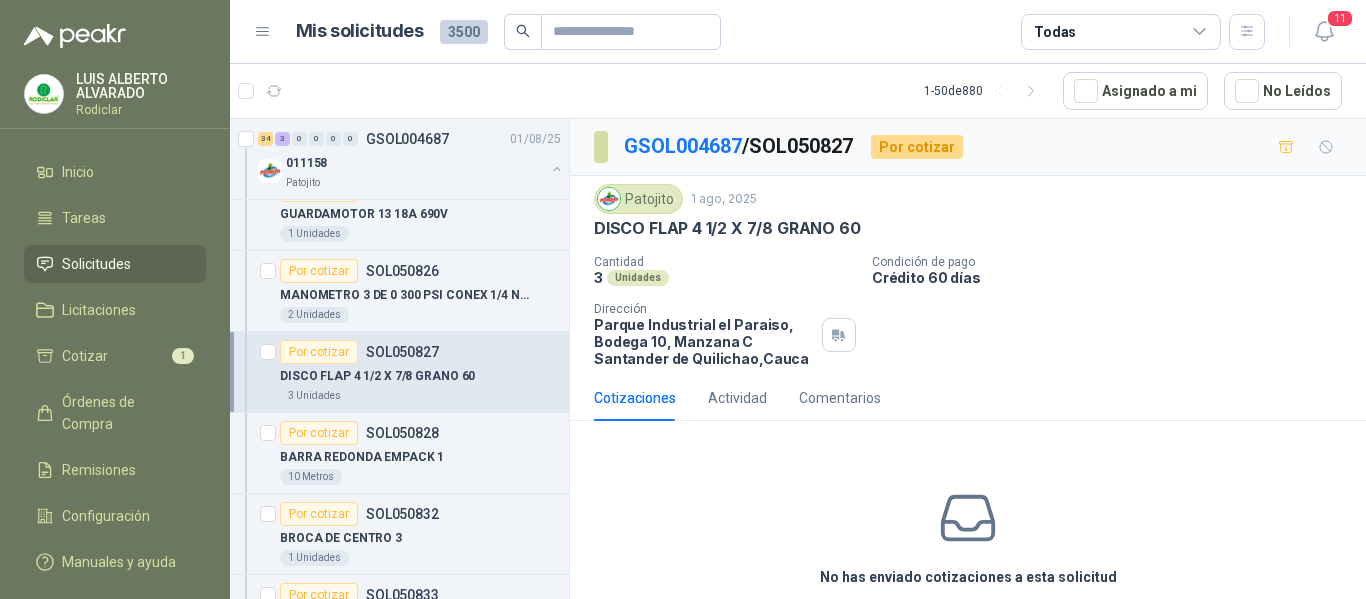 scroll, scrollTop: 1300, scrollLeft: 0, axis: vertical 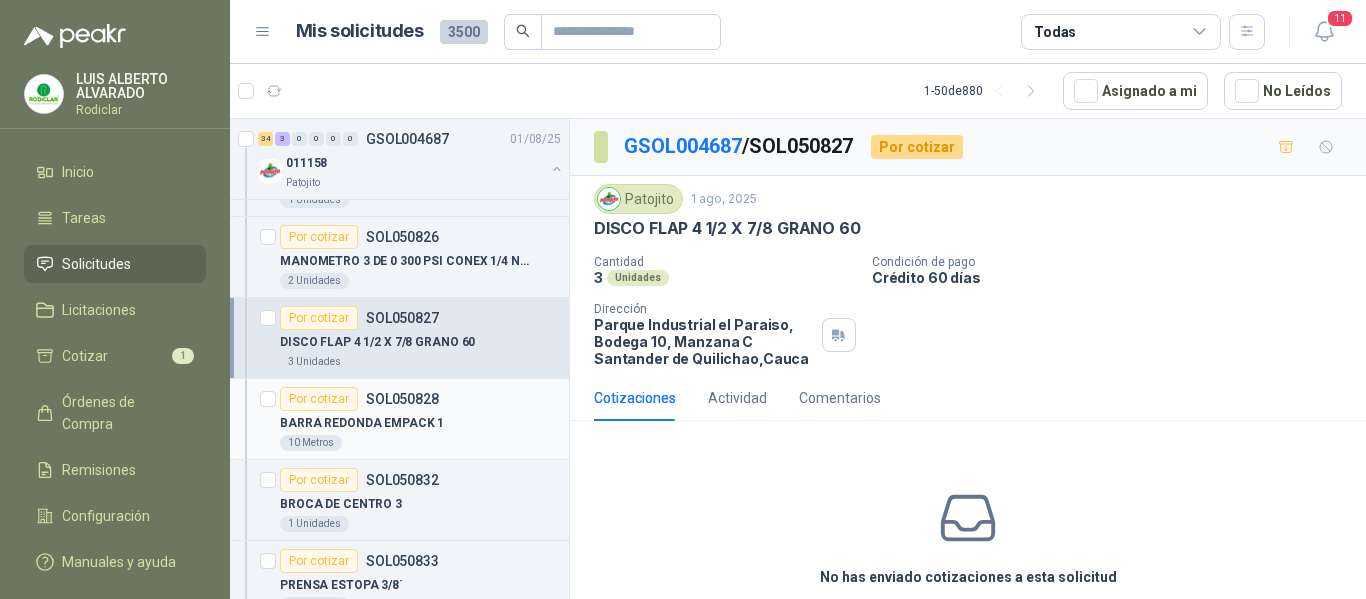 click on "BARRA REDONDA EMPACK 1" at bounding box center [420, 423] 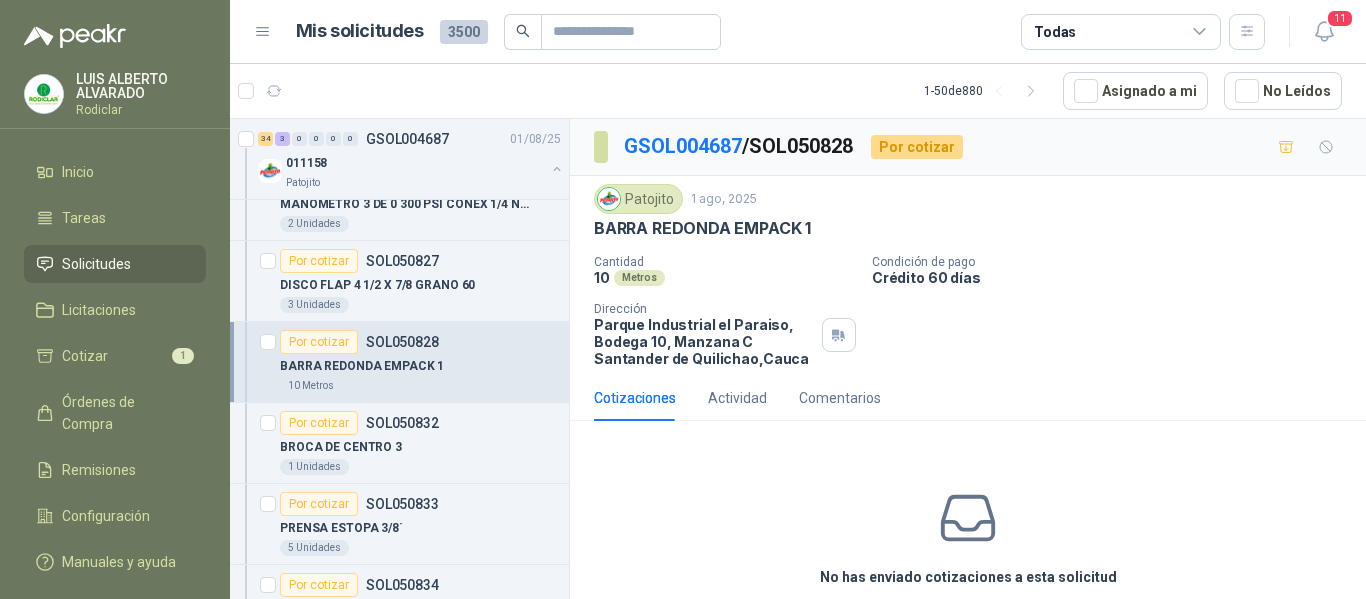 scroll, scrollTop: 1400, scrollLeft: 0, axis: vertical 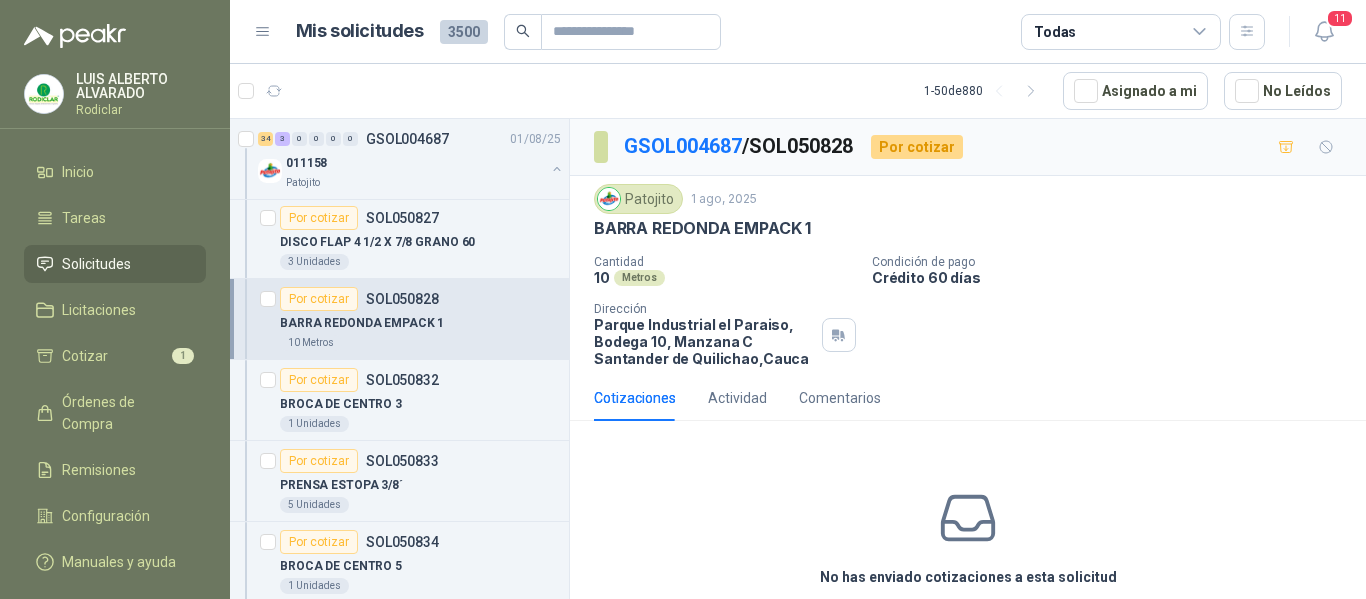 click on "1   Unidades" at bounding box center (420, 424) 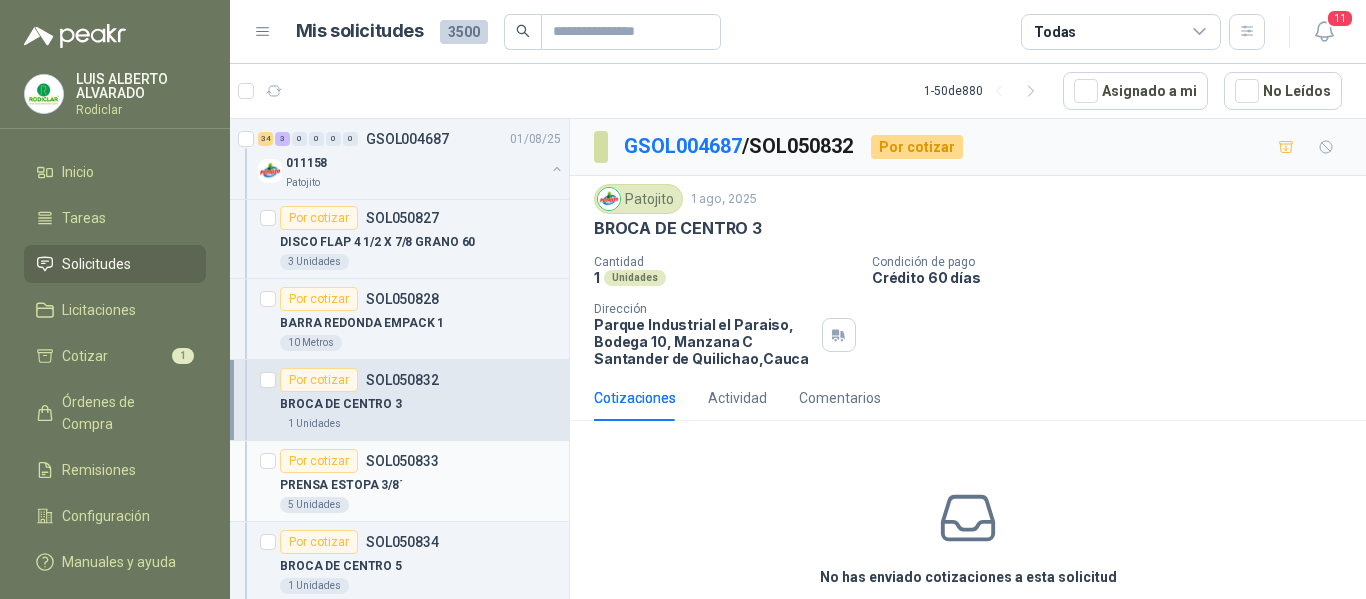 click on "PRENSA ESTOPA 3/8´" at bounding box center (420, 485) 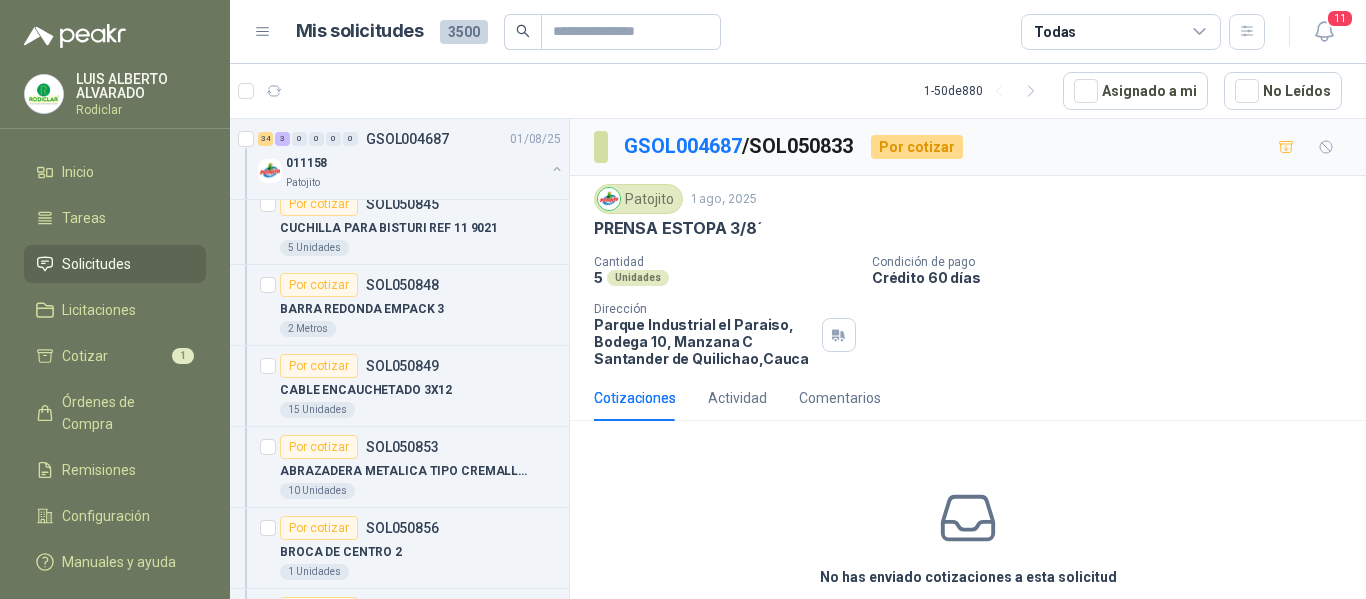 scroll, scrollTop: 2600, scrollLeft: 0, axis: vertical 